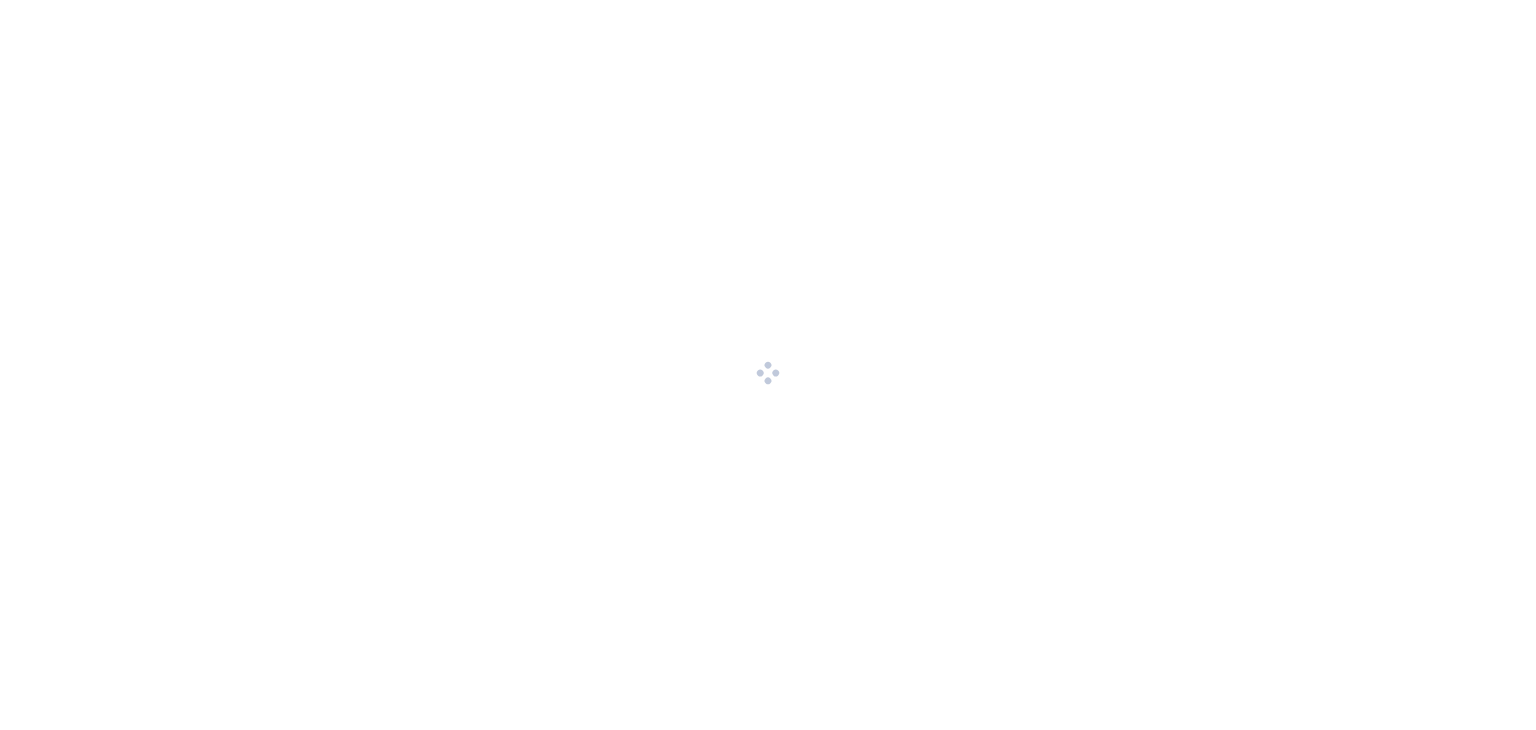 scroll, scrollTop: 0, scrollLeft: 0, axis: both 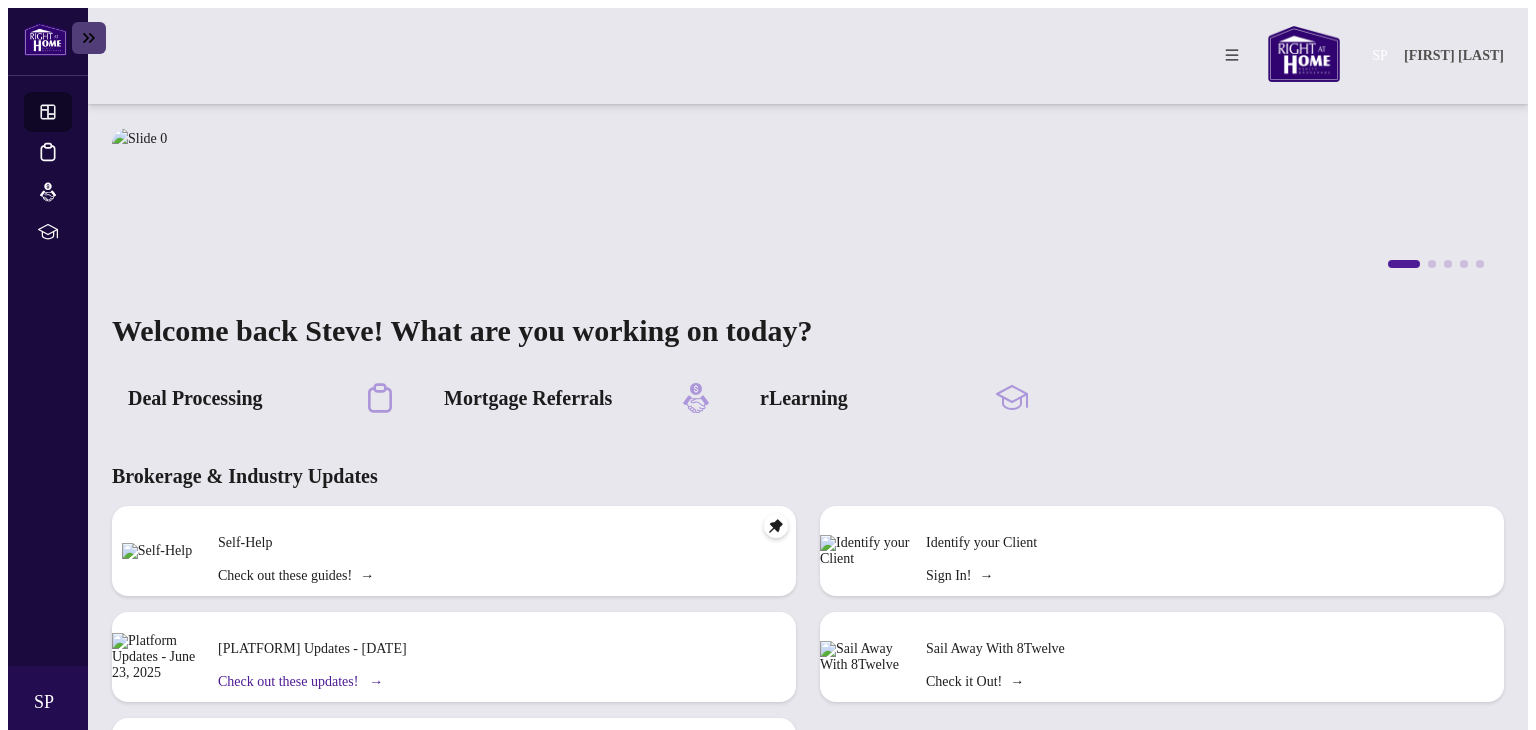 click on "Check out these updates! →" at bounding box center [296, 576] 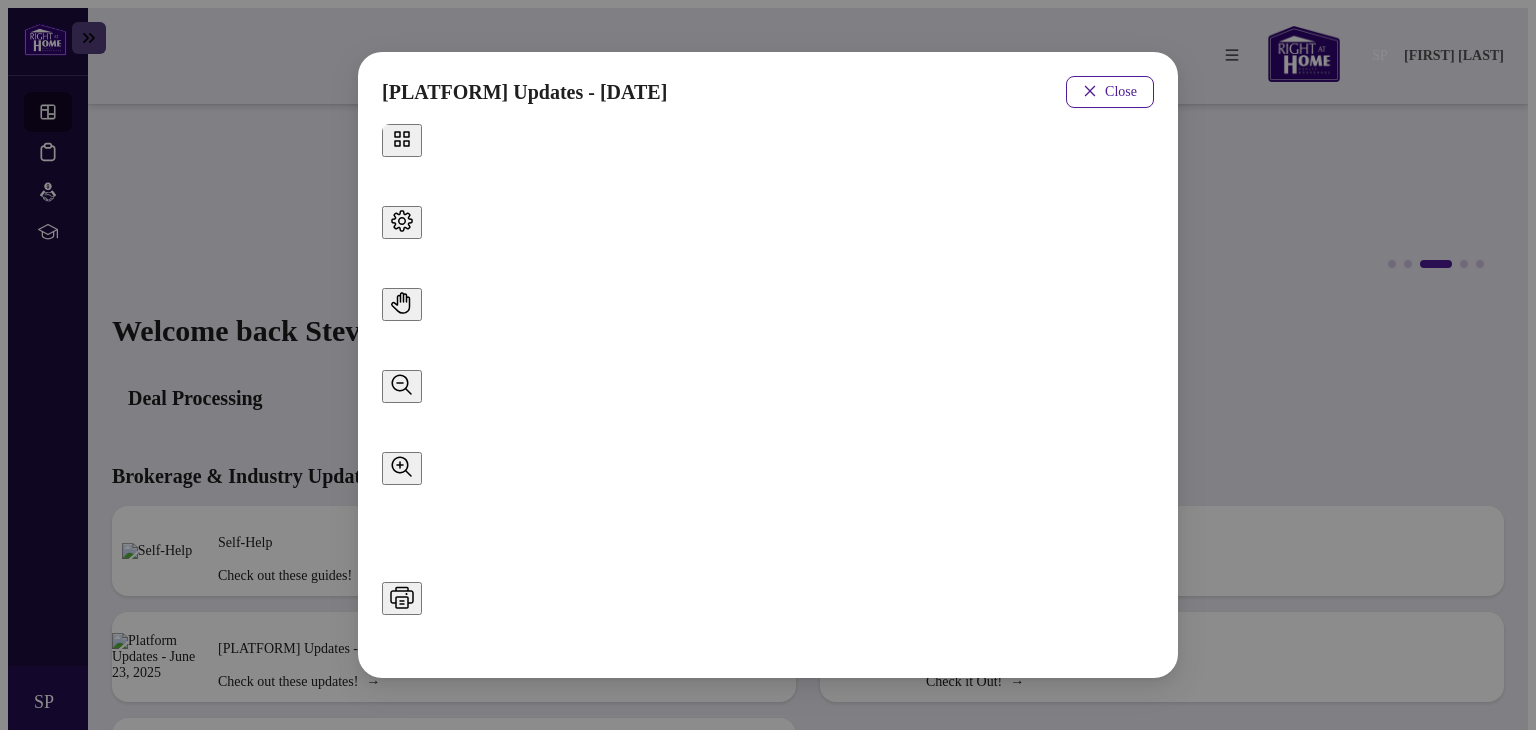 scroll, scrollTop: 26, scrollLeft: 0, axis: vertical 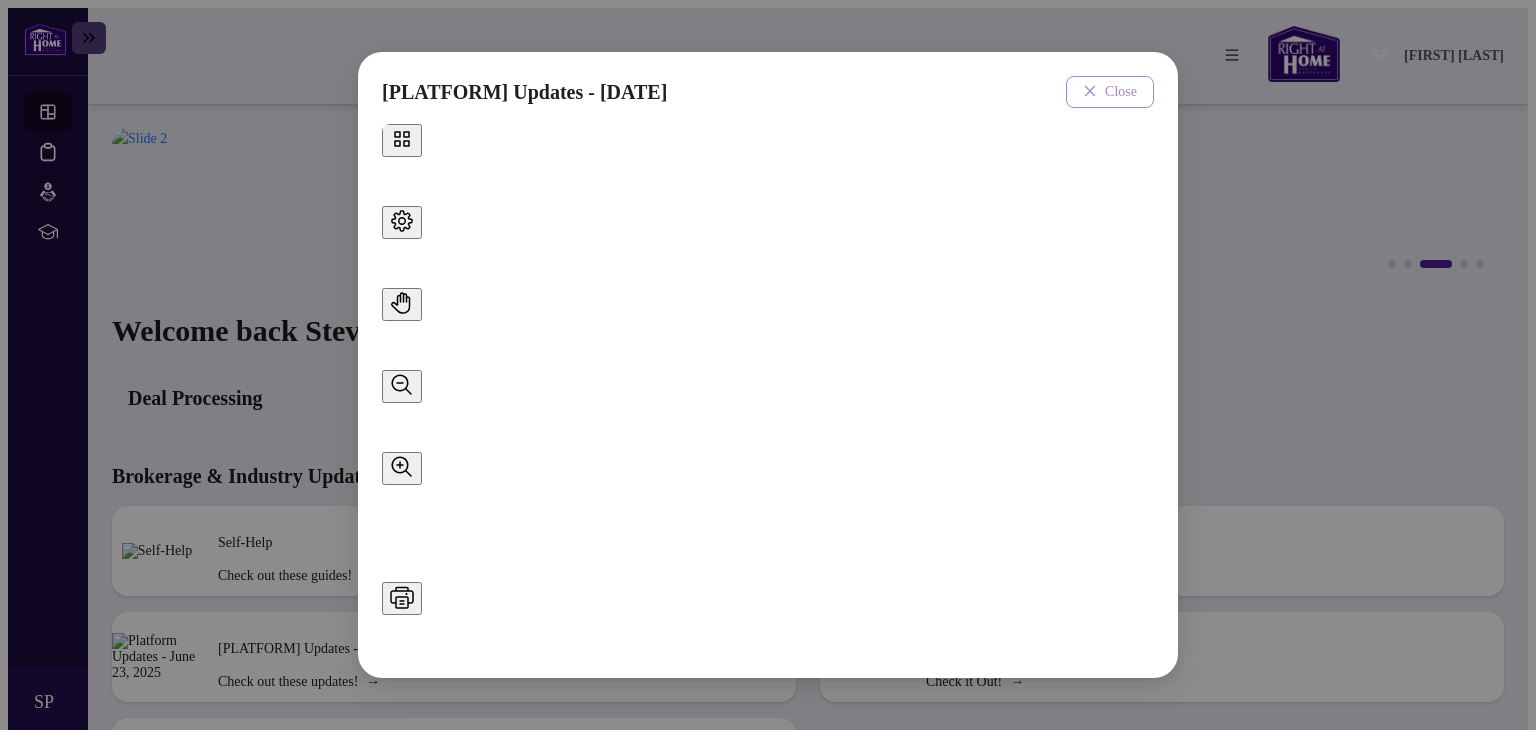 click on "Close" at bounding box center [1121, 92] 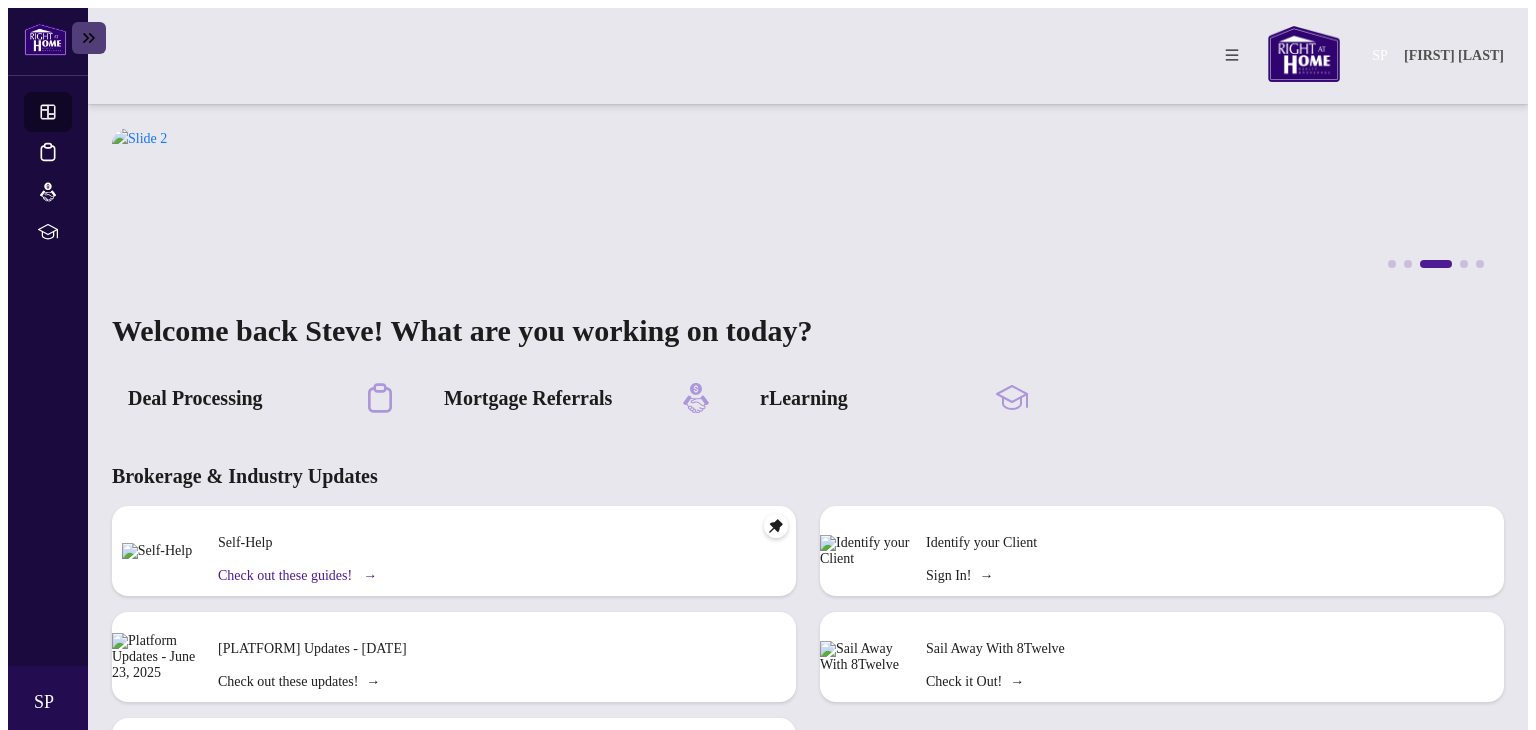 click on "Check out these guides! →" at bounding box center [296, 576] 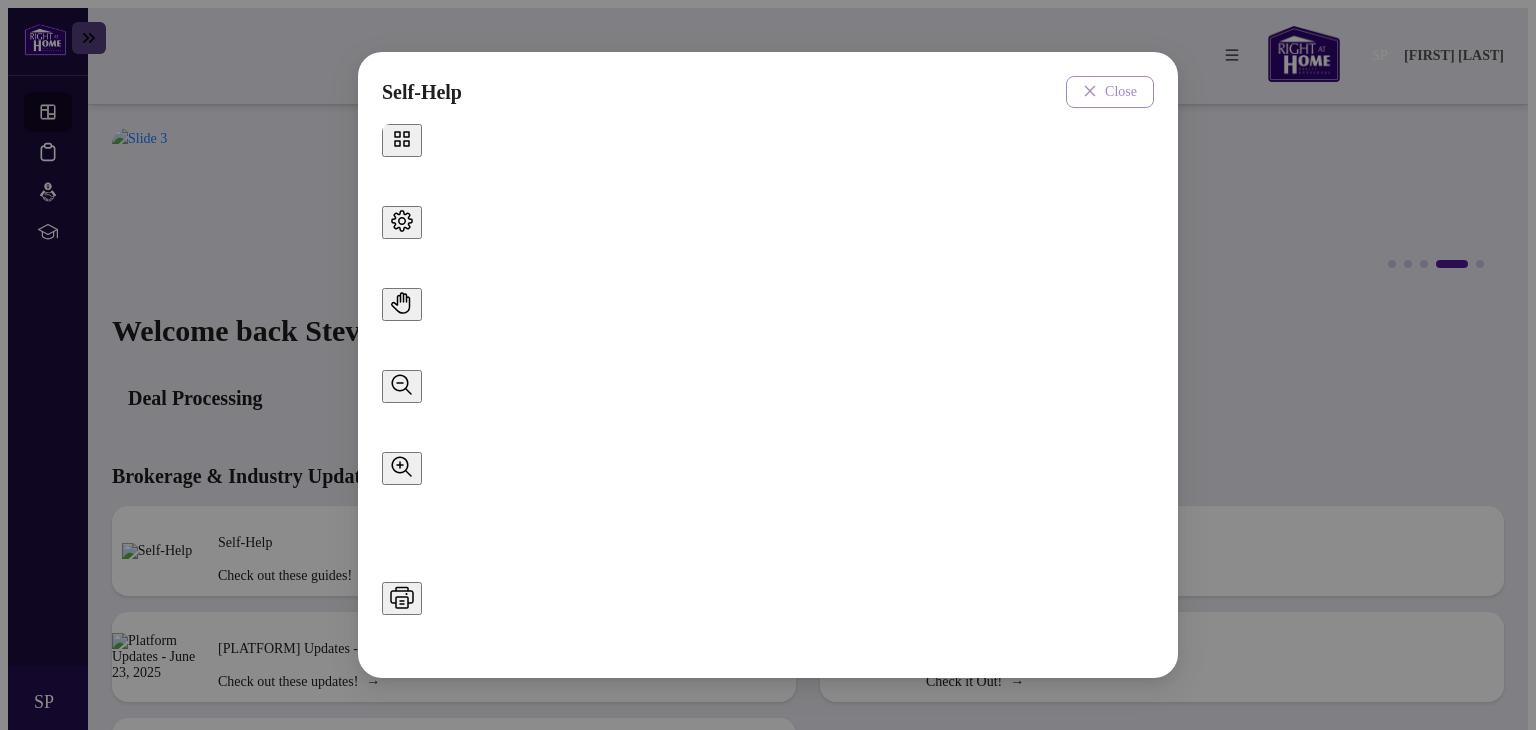 click on "Close" at bounding box center [1121, 92] 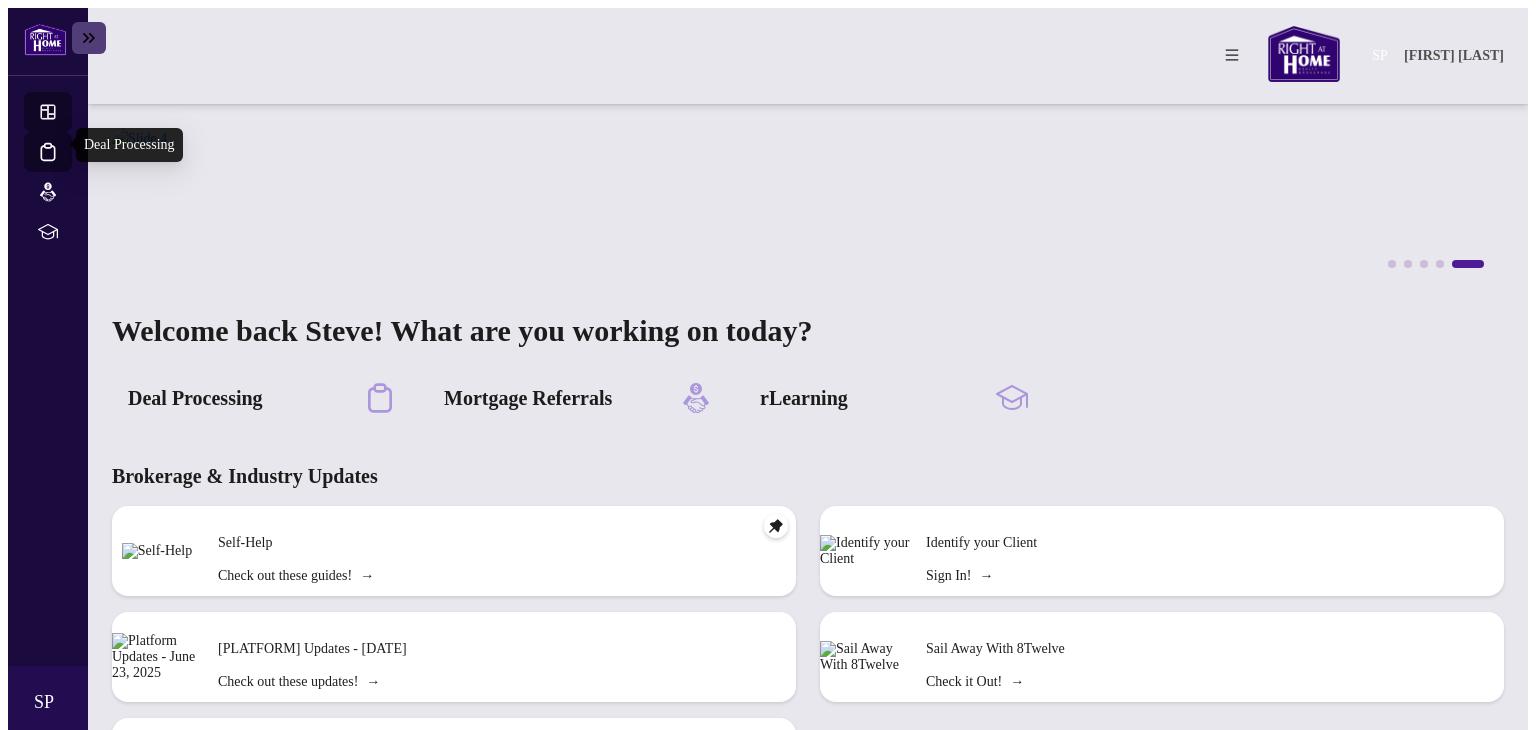 click on "Deal Processing" at bounding box center (66, 165) 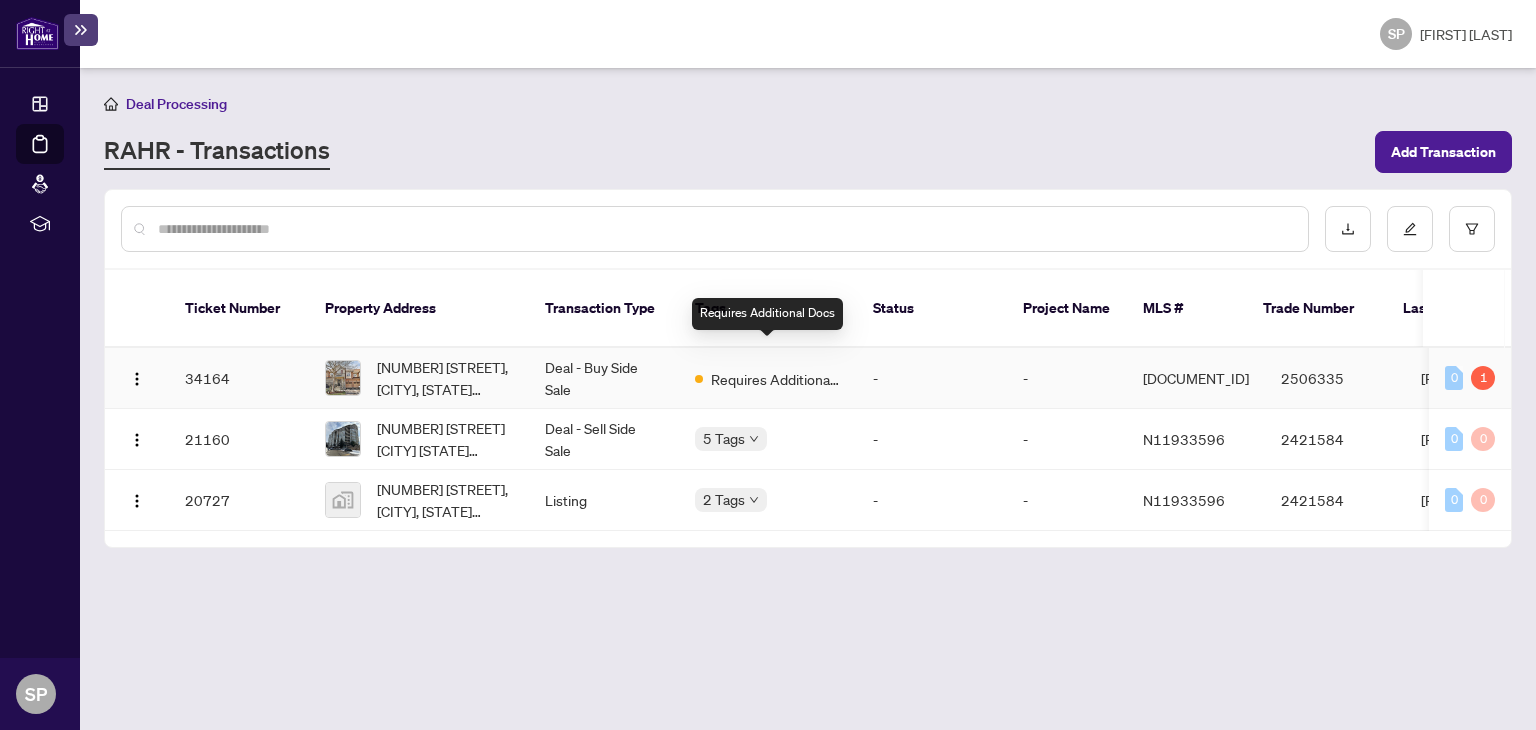 click on "Requires Additional Docs" at bounding box center (776, 379) 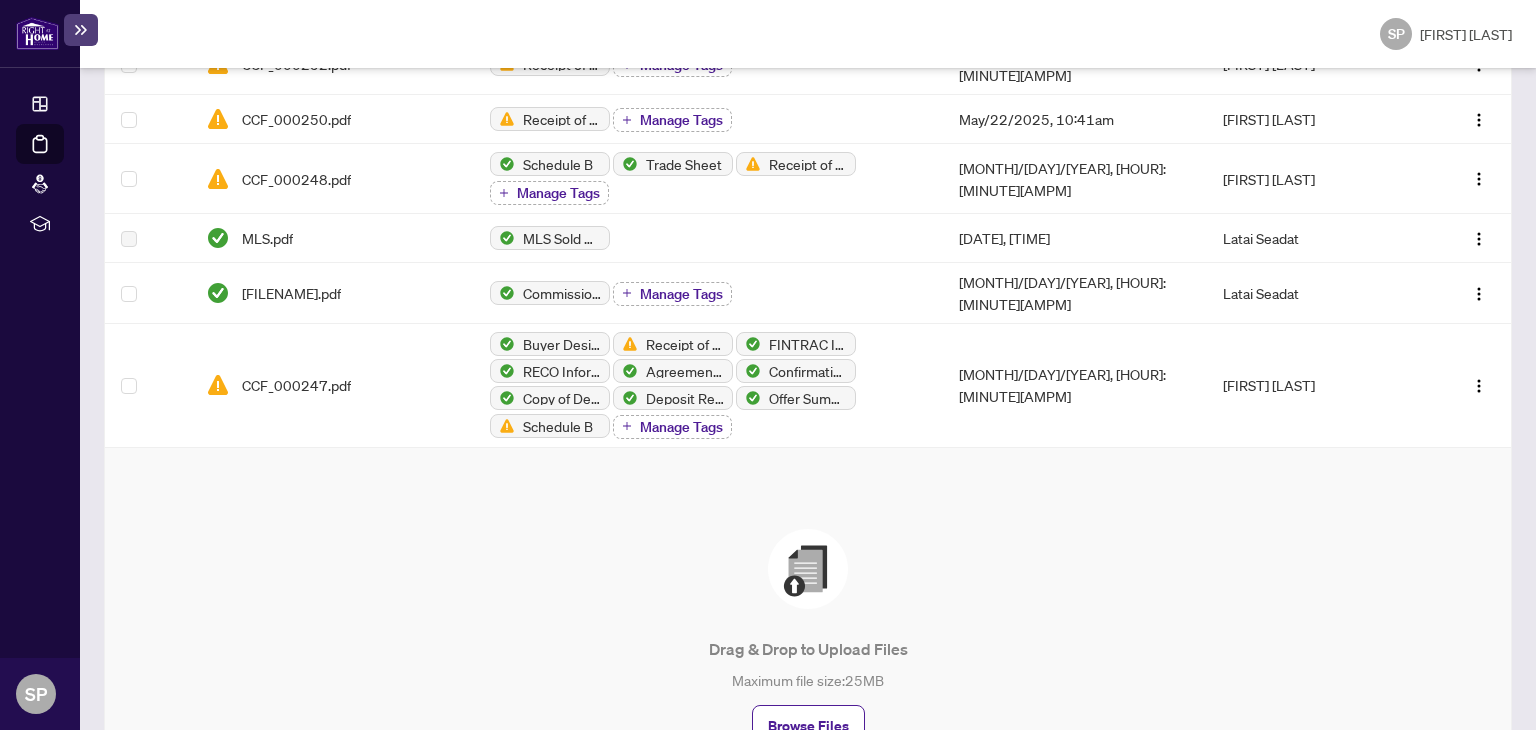 scroll, scrollTop: 0, scrollLeft: 0, axis: both 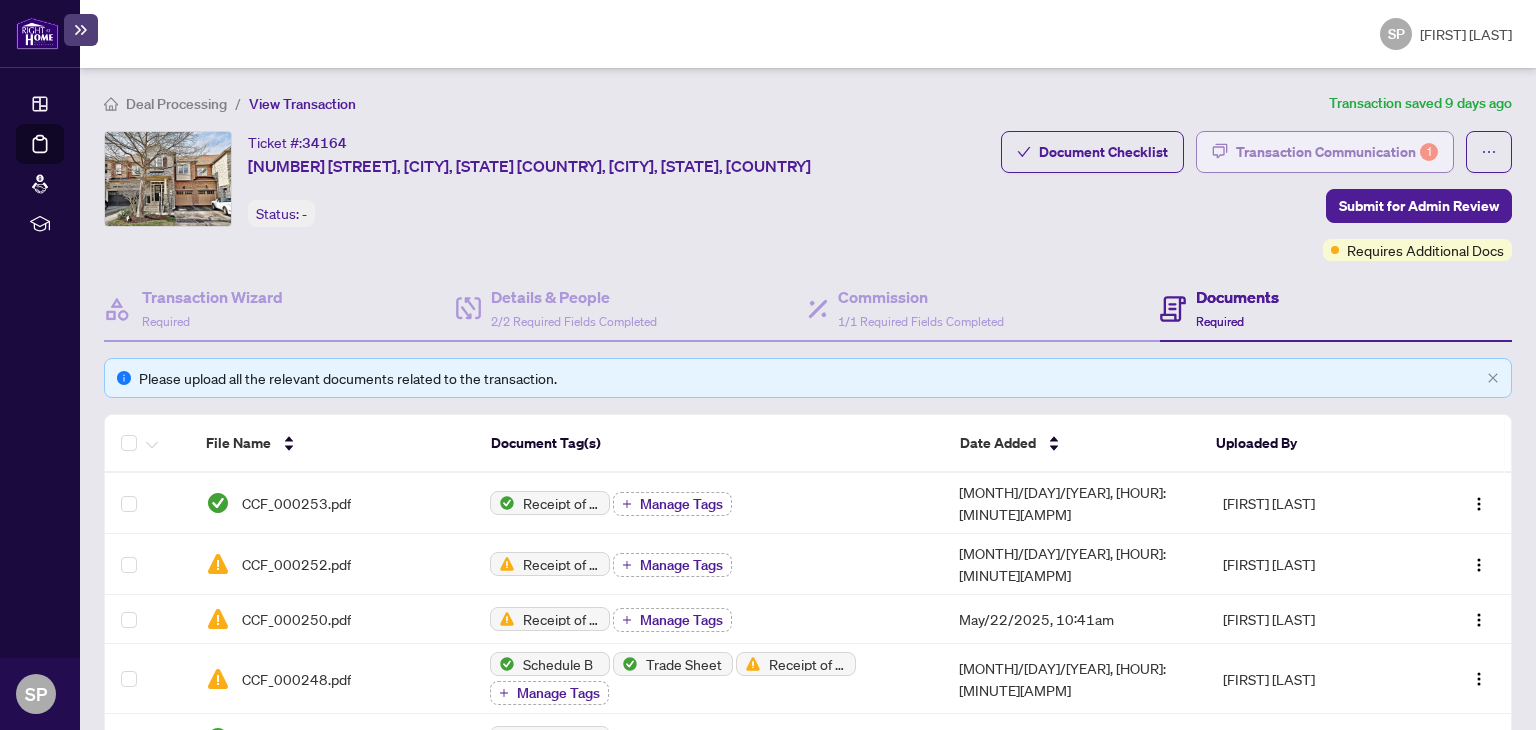 click on "Transaction Communication 1" at bounding box center (1337, 152) 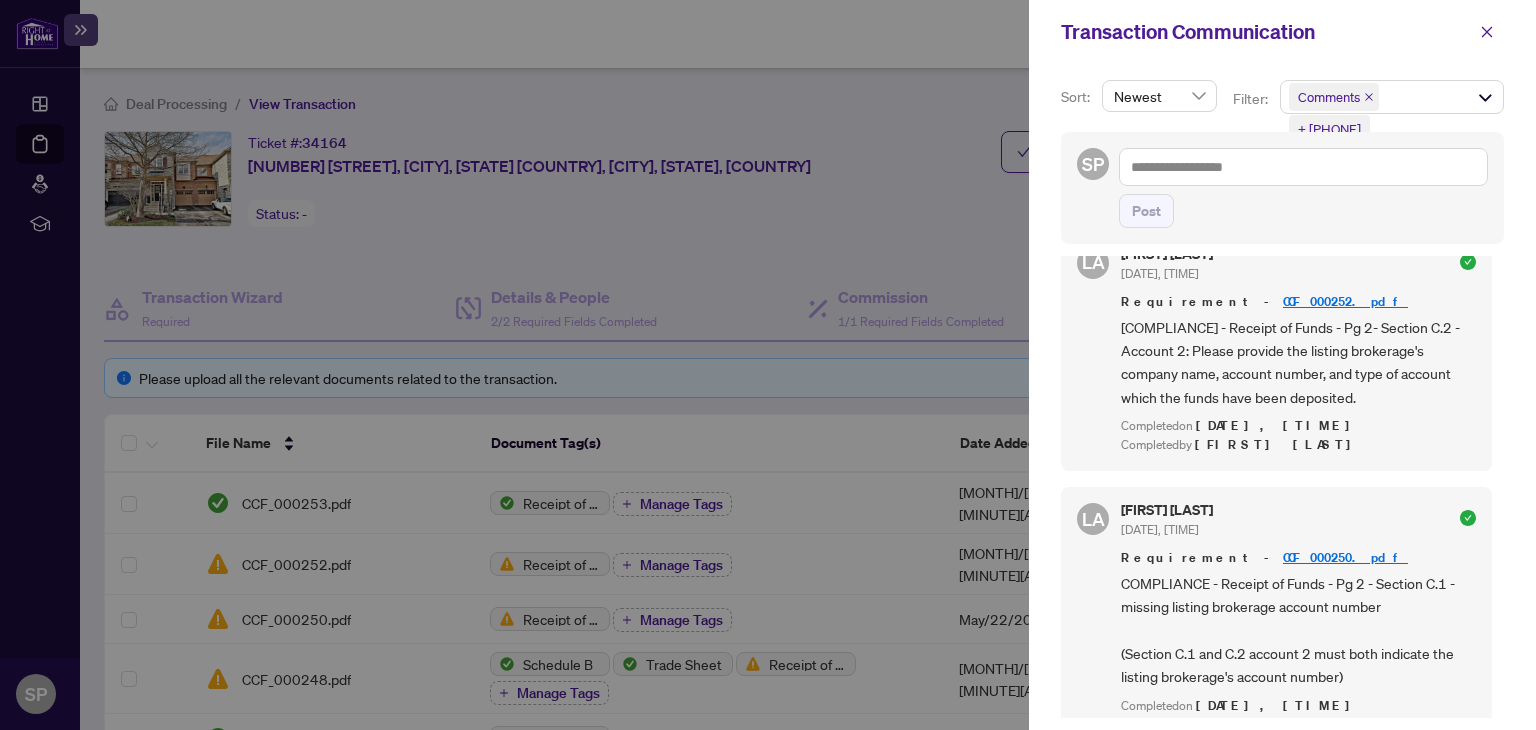 scroll, scrollTop: 0, scrollLeft: 0, axis: both 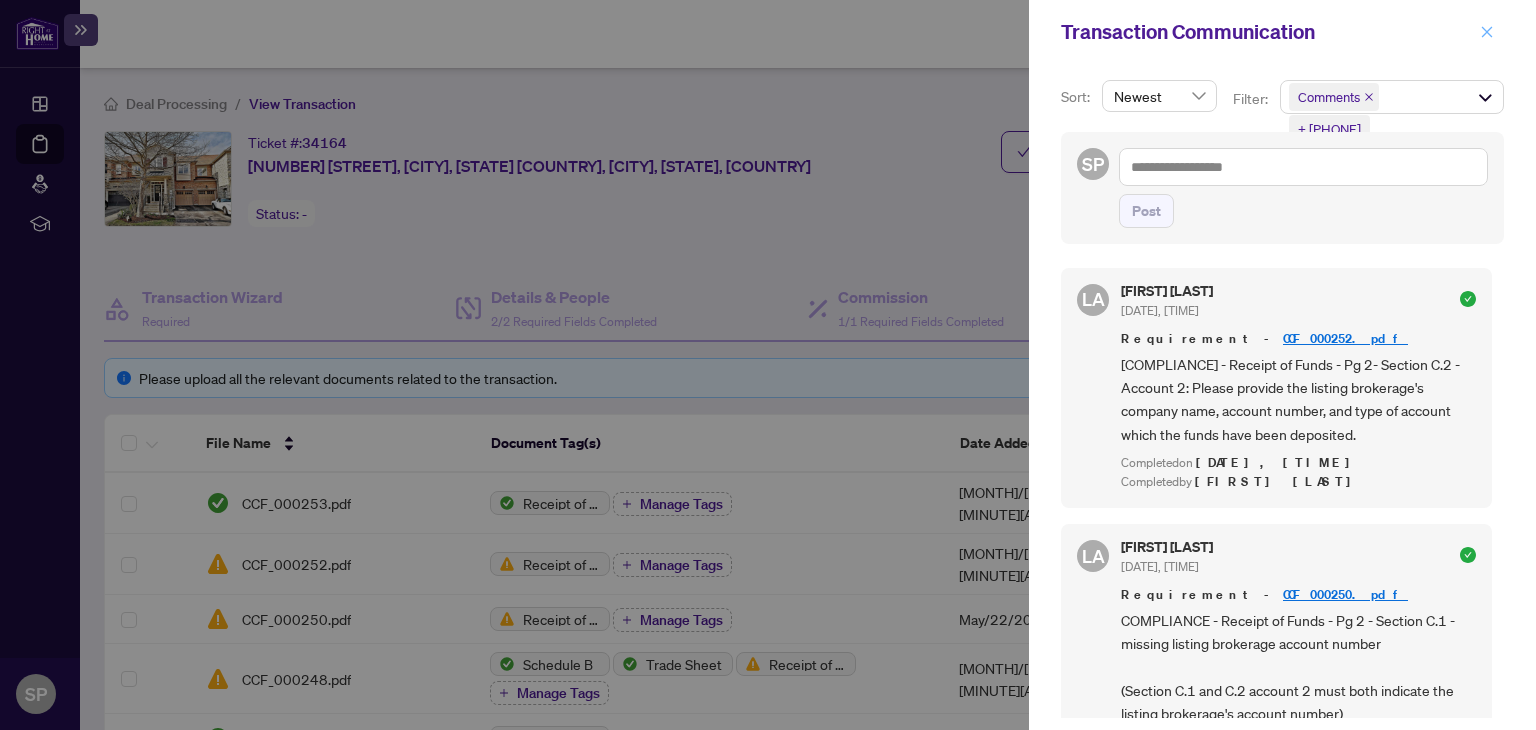 click at bounding box center [1487, 32] 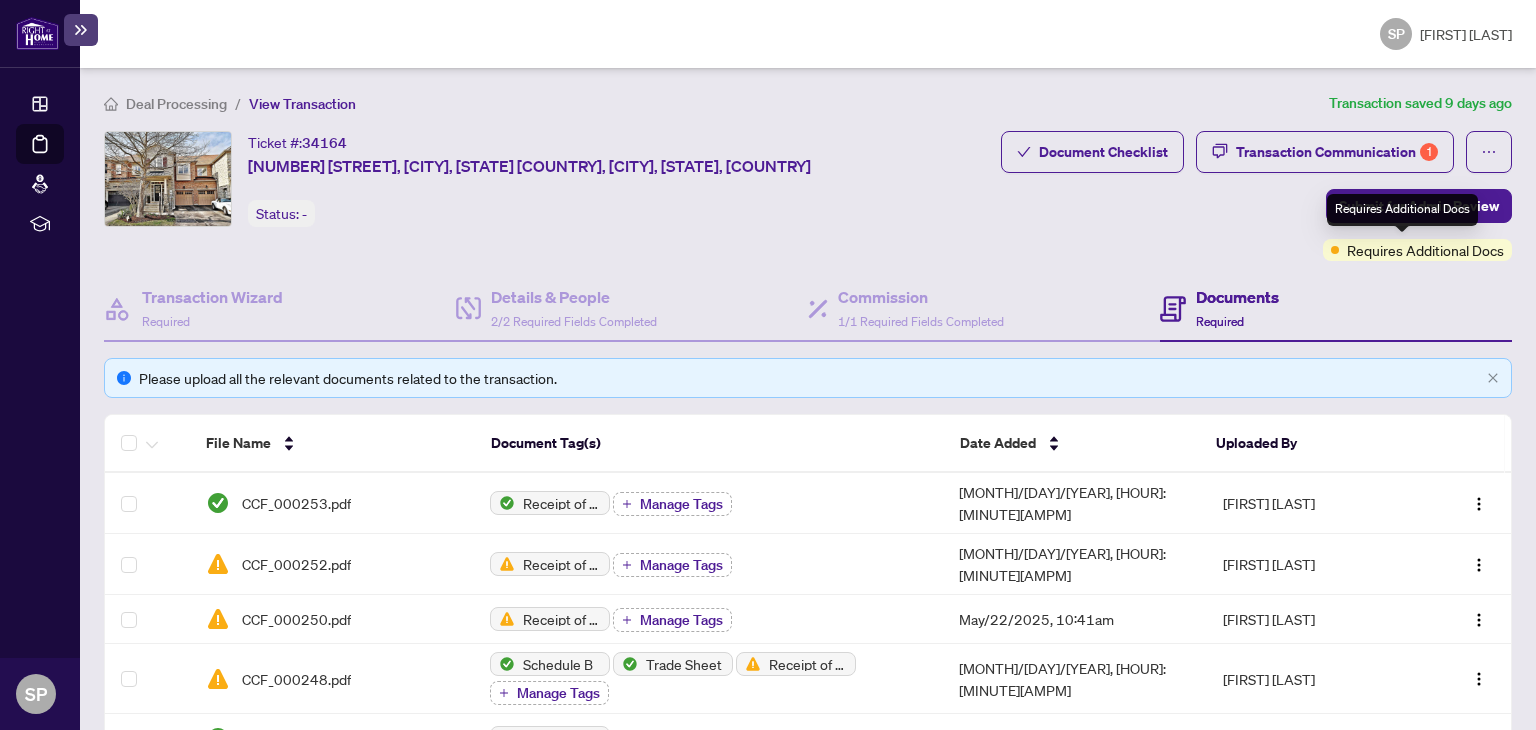 click on "Requires Additional Docs" at bounding box center (1425, 250) 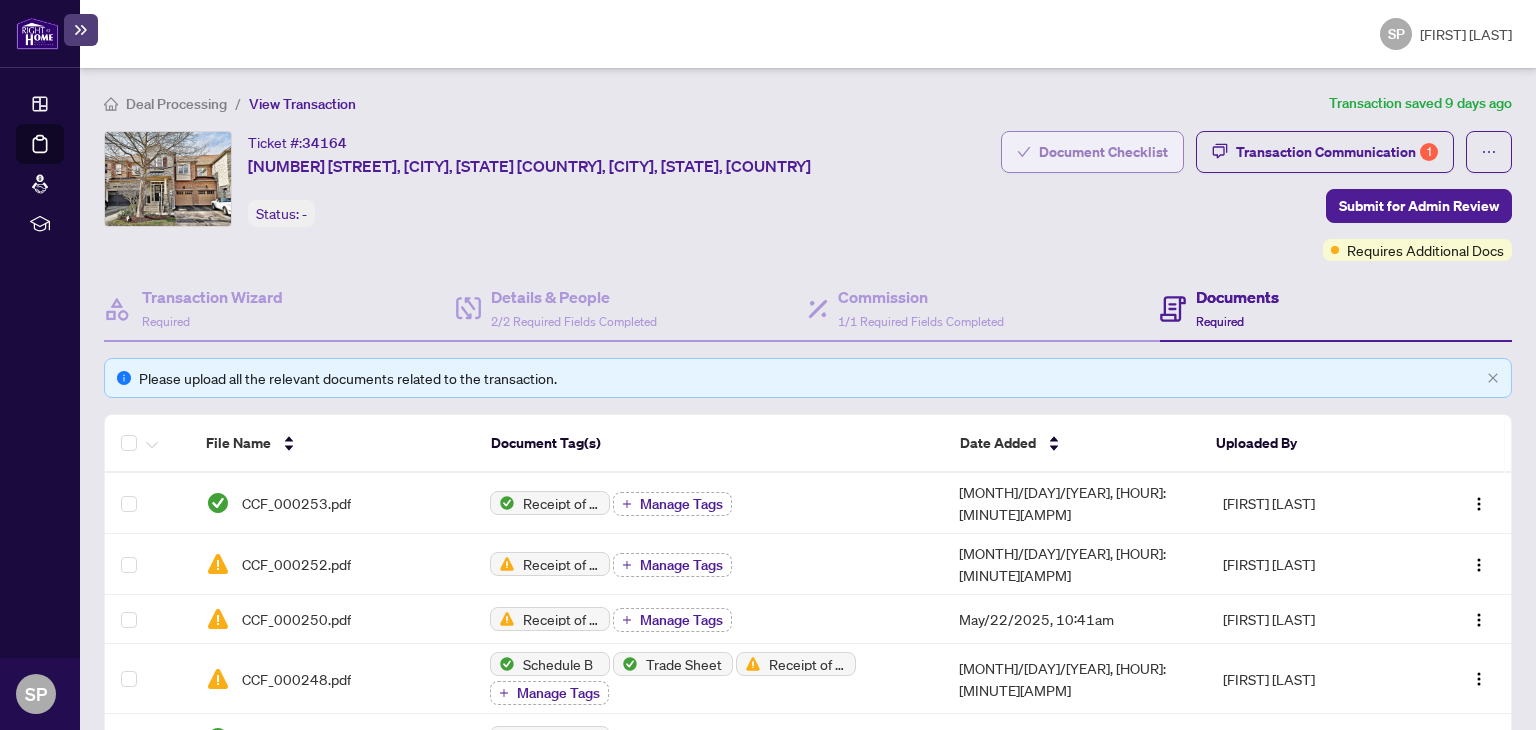 click on "Document Checklist" at bounding box center (1103, 152) 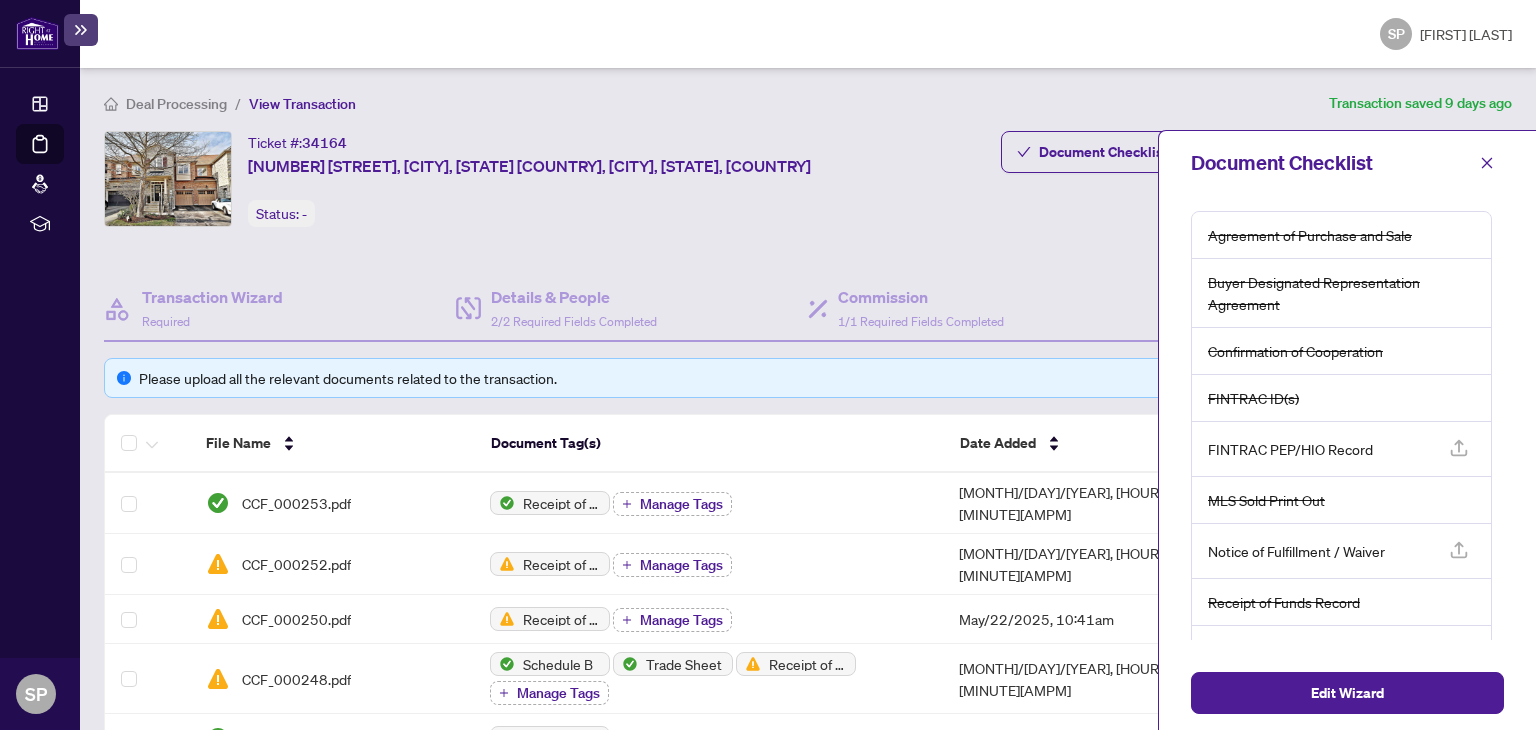 scroll, scrollTop: 30, scrollLeft: 0, axis: vertical 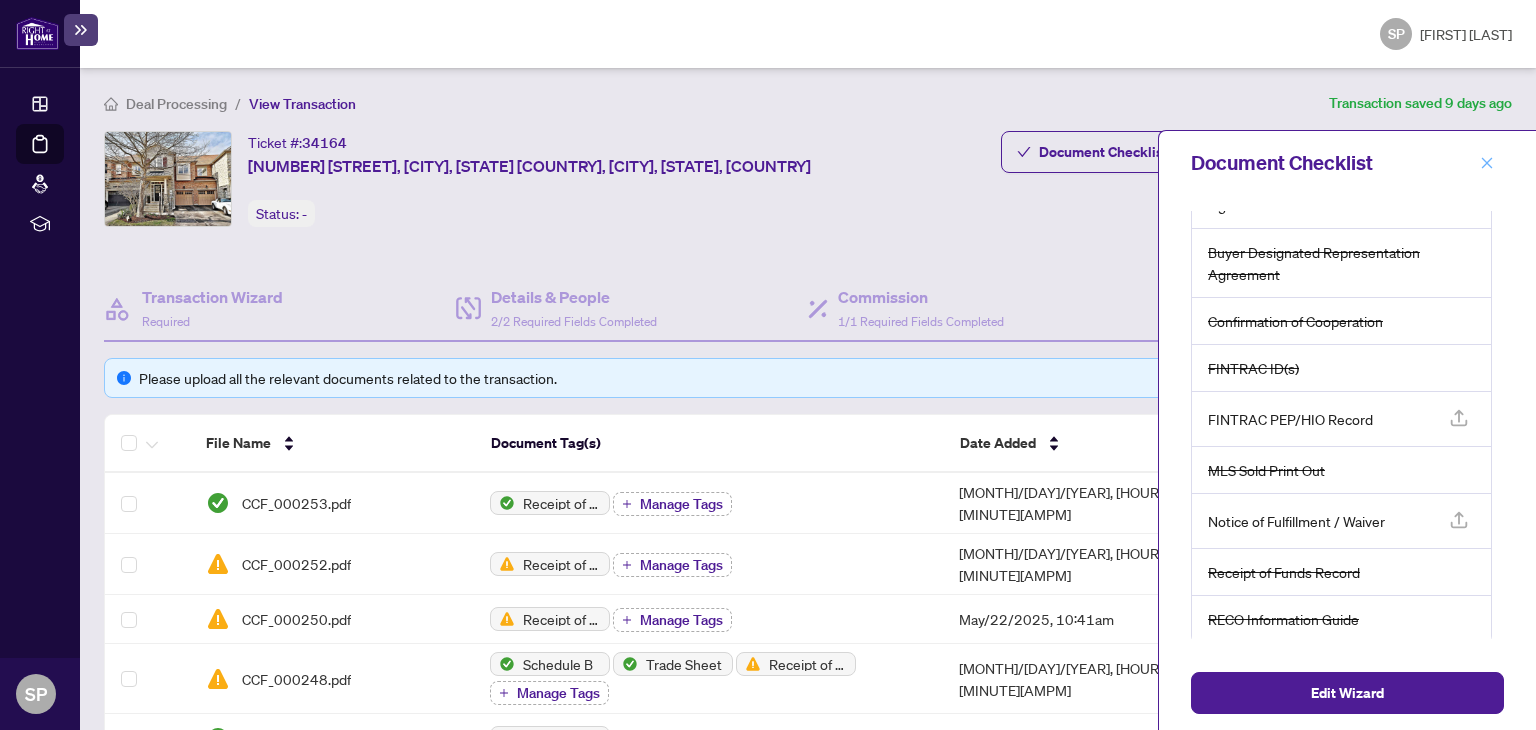 click at bounding box center (1487, 163) 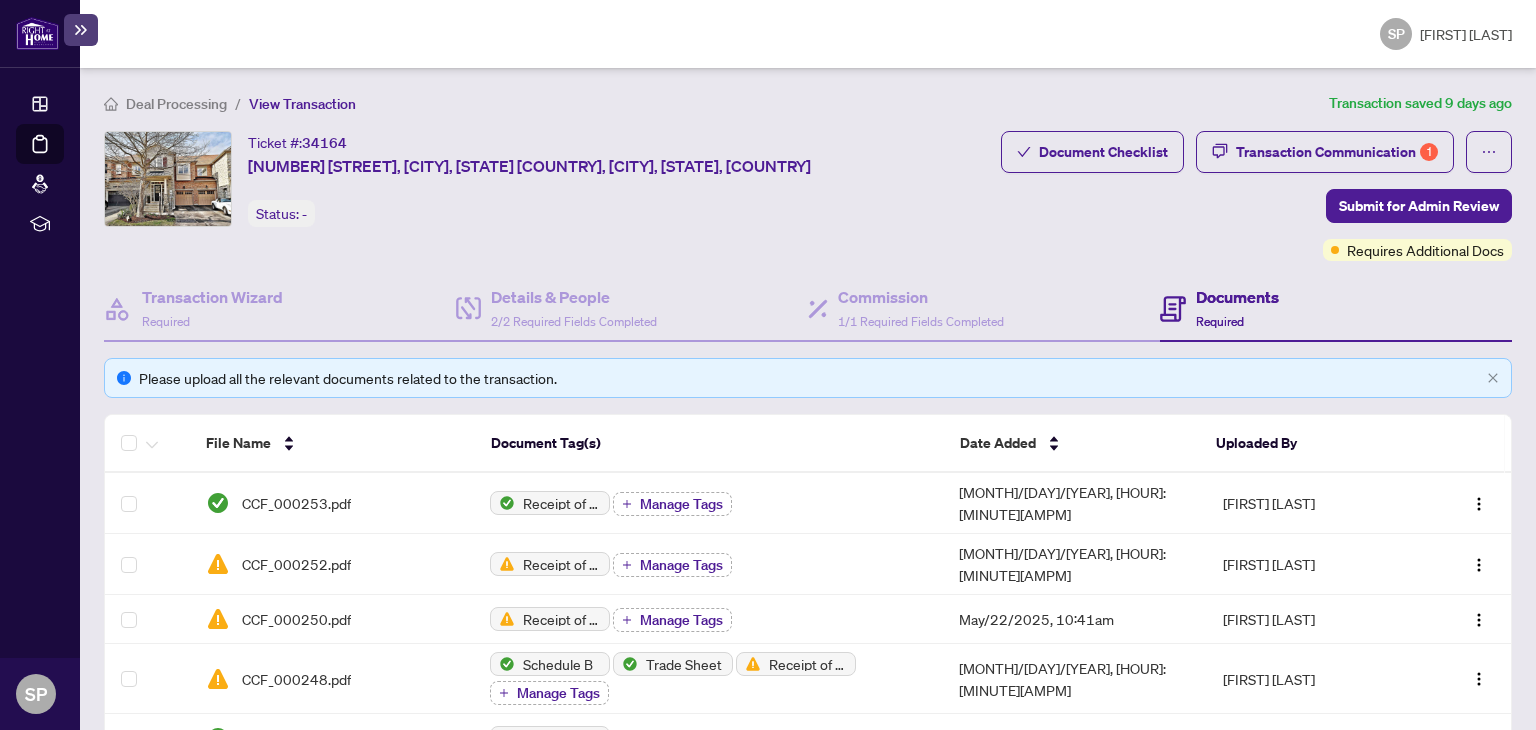 scroll, scrollTop: 0, scrollLeft: 0, axis: both 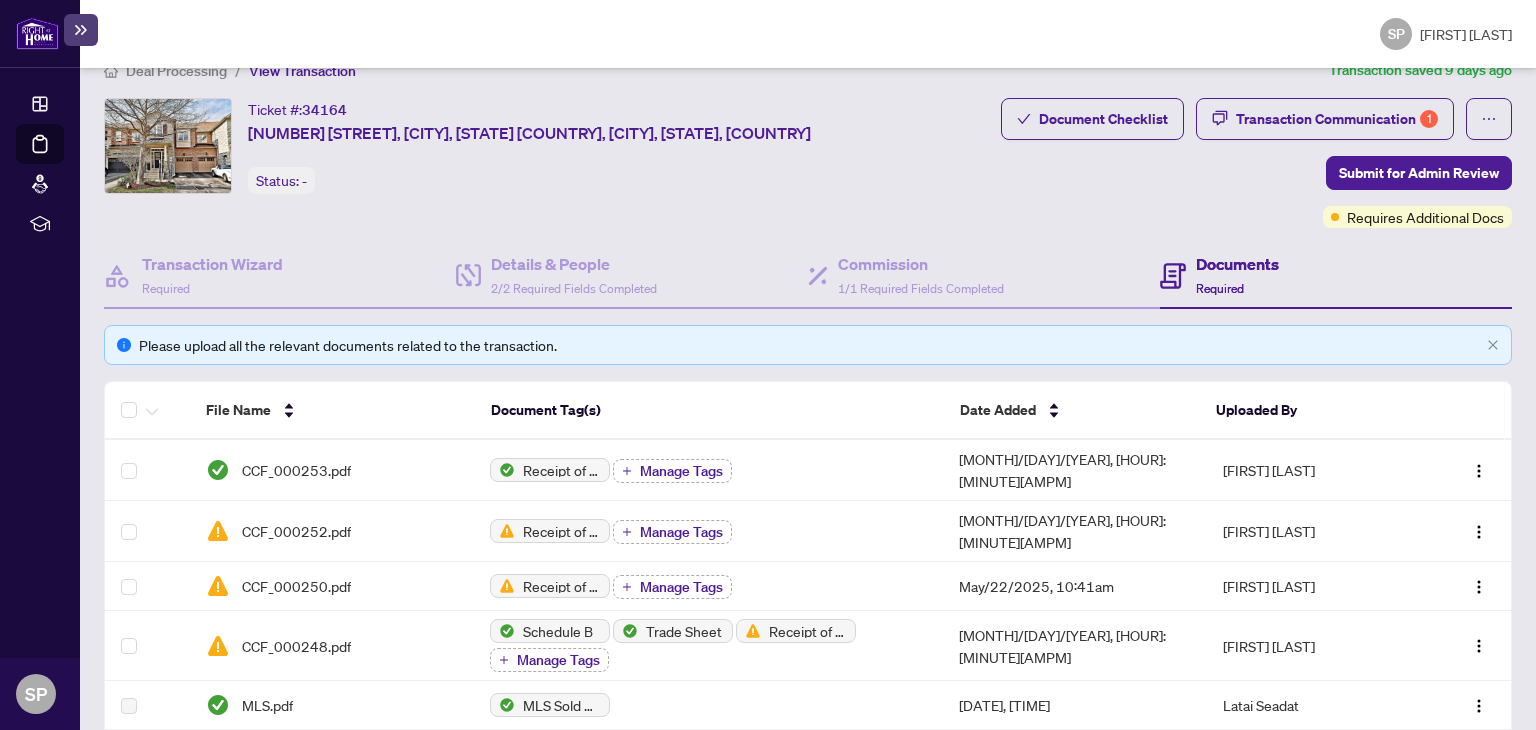 click on "Documents" at bounding box center [1237, 264] 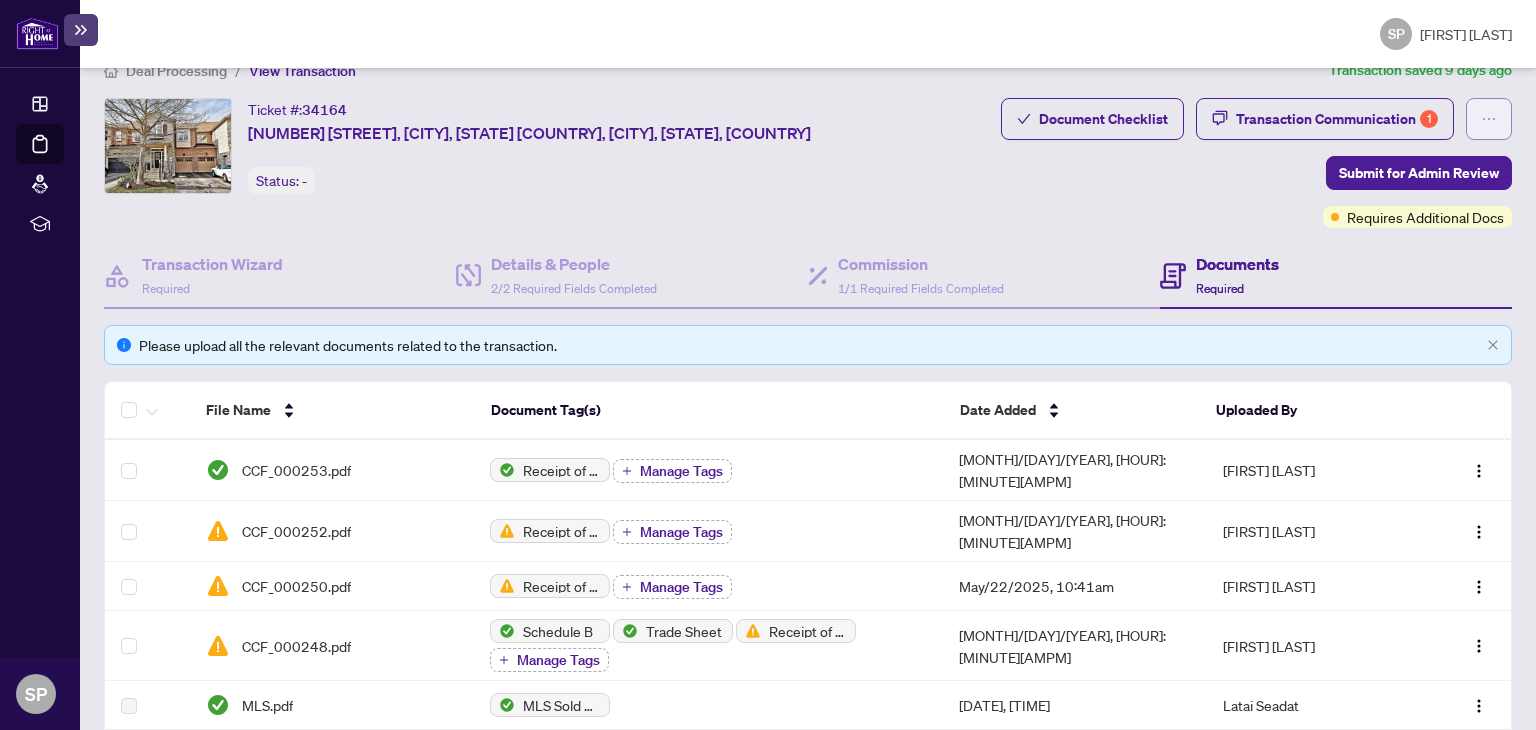 click at bounding box center [1489, 119] 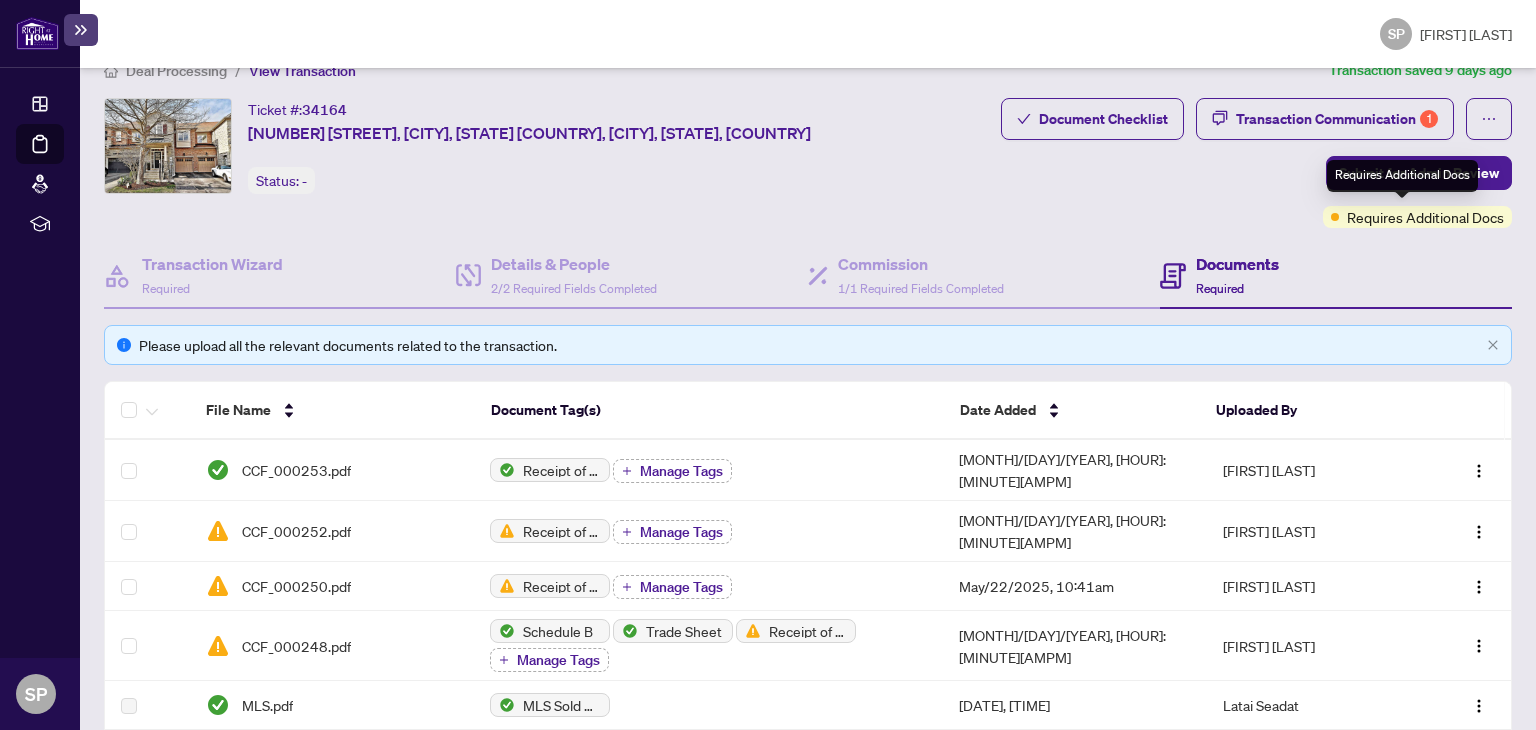 click on "Requires Additional Docs" at bounding box center [1425, 217] 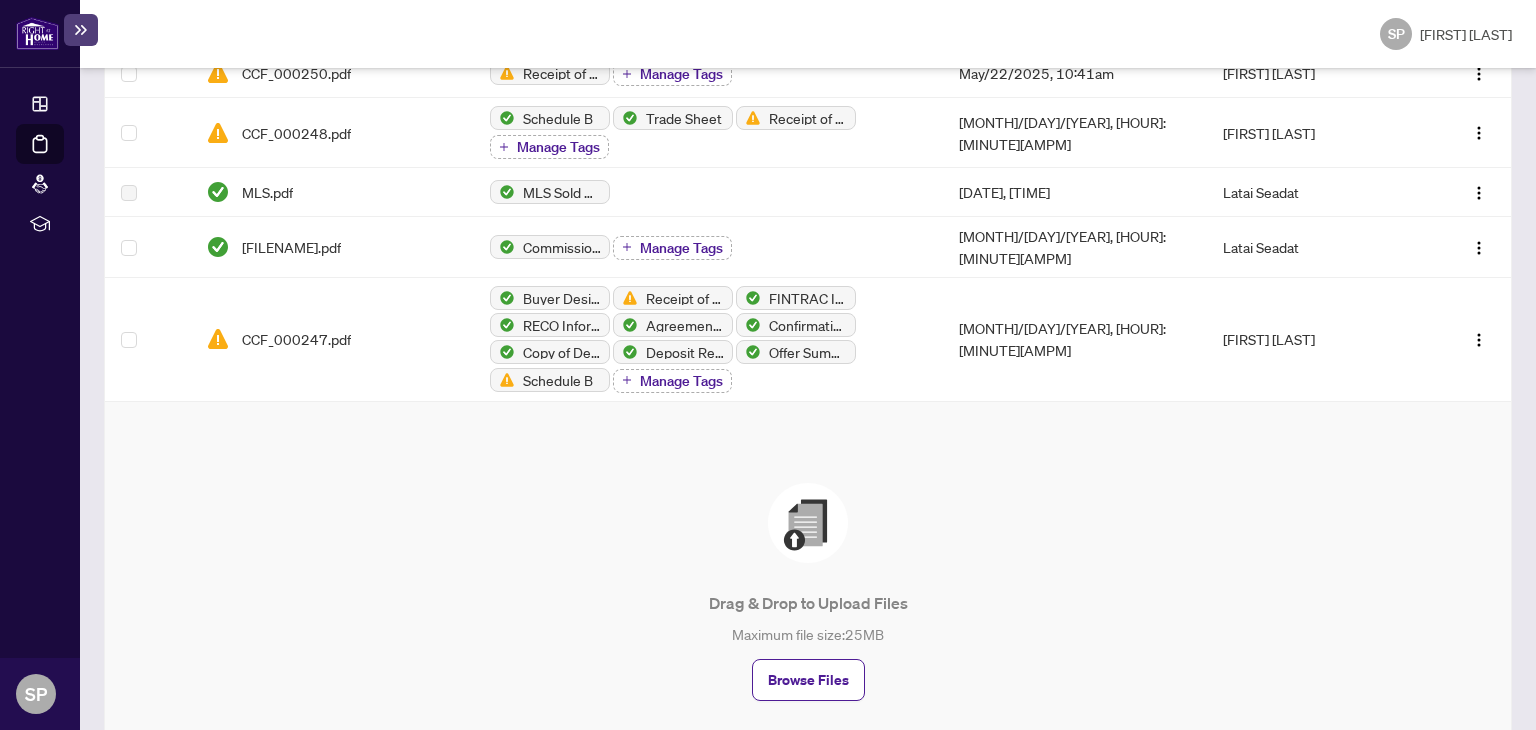 scroll, scrollTop: 620, scrollLeft: 0, axis: vertical 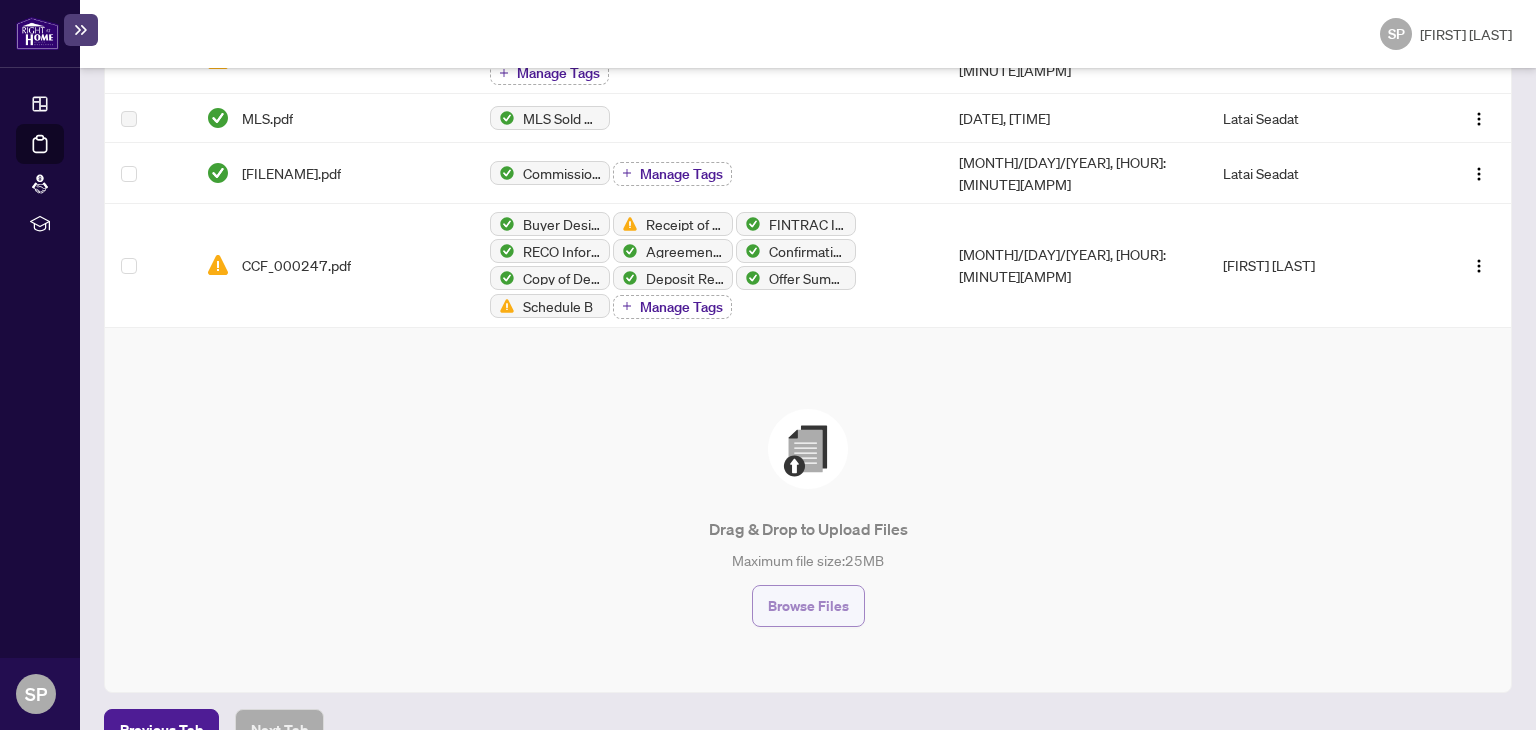 click on "Browse Files" at bounding box center (808, 606) 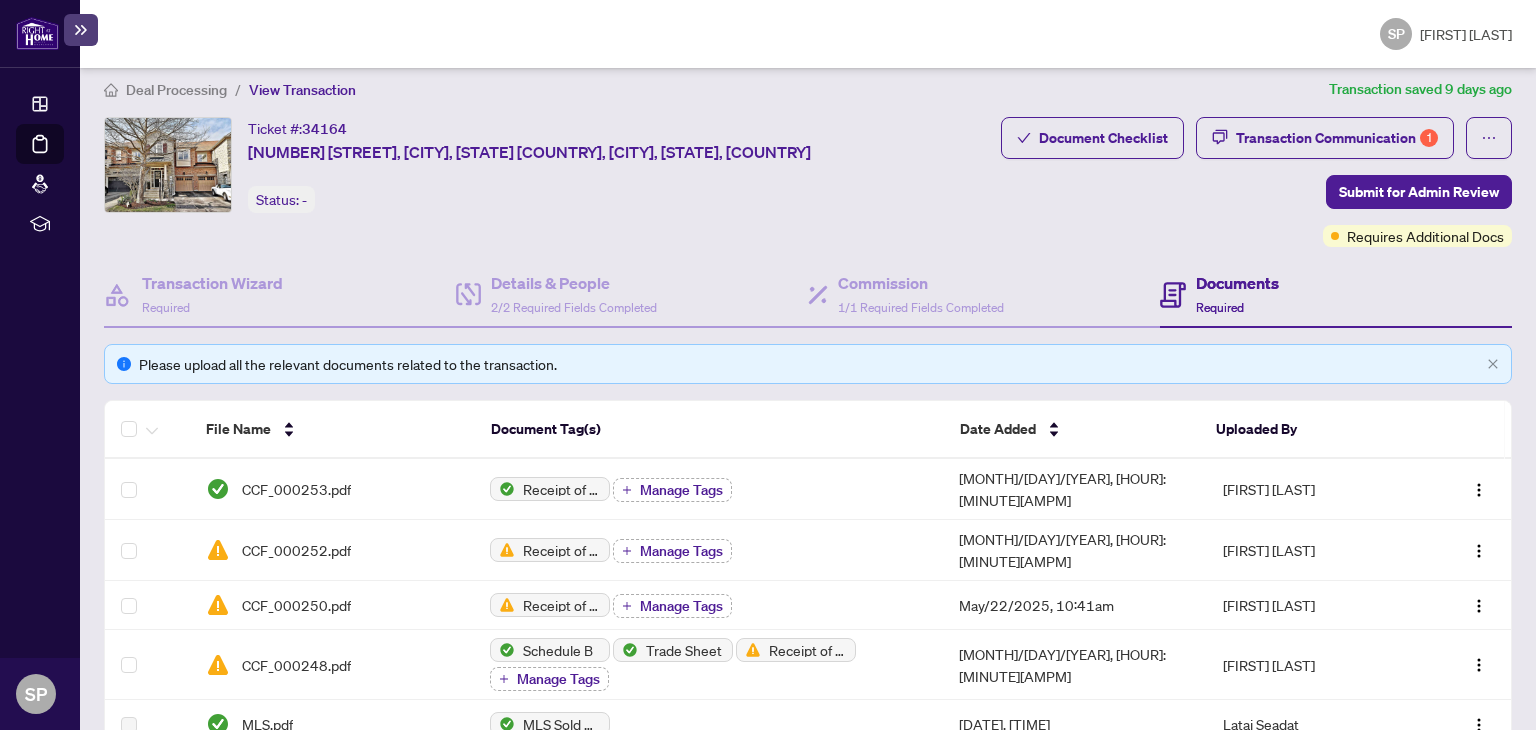 scroll, scrollTop: 0, scrollLeft: 0, axis: both 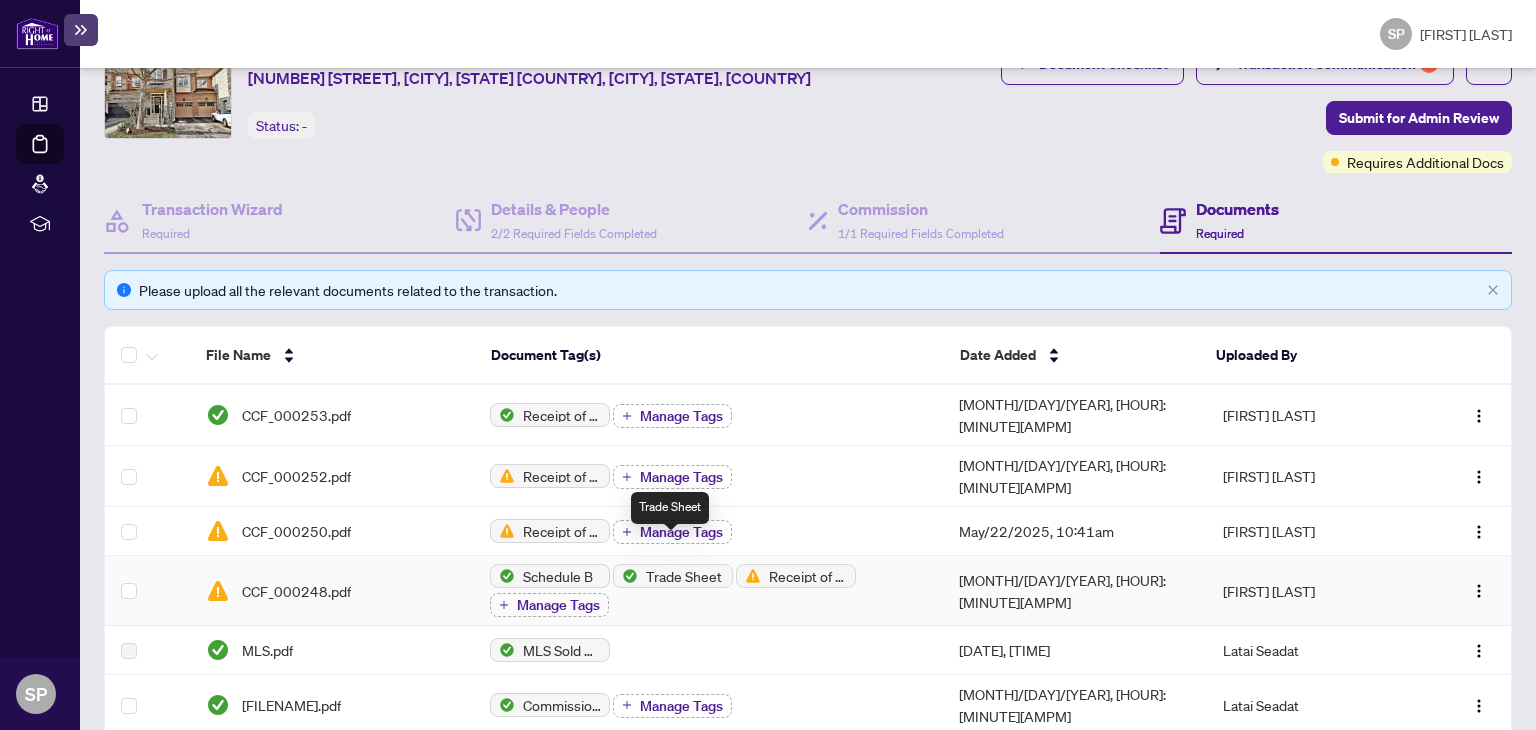click on "Trade Sheet" at bounding box center (684, 576) 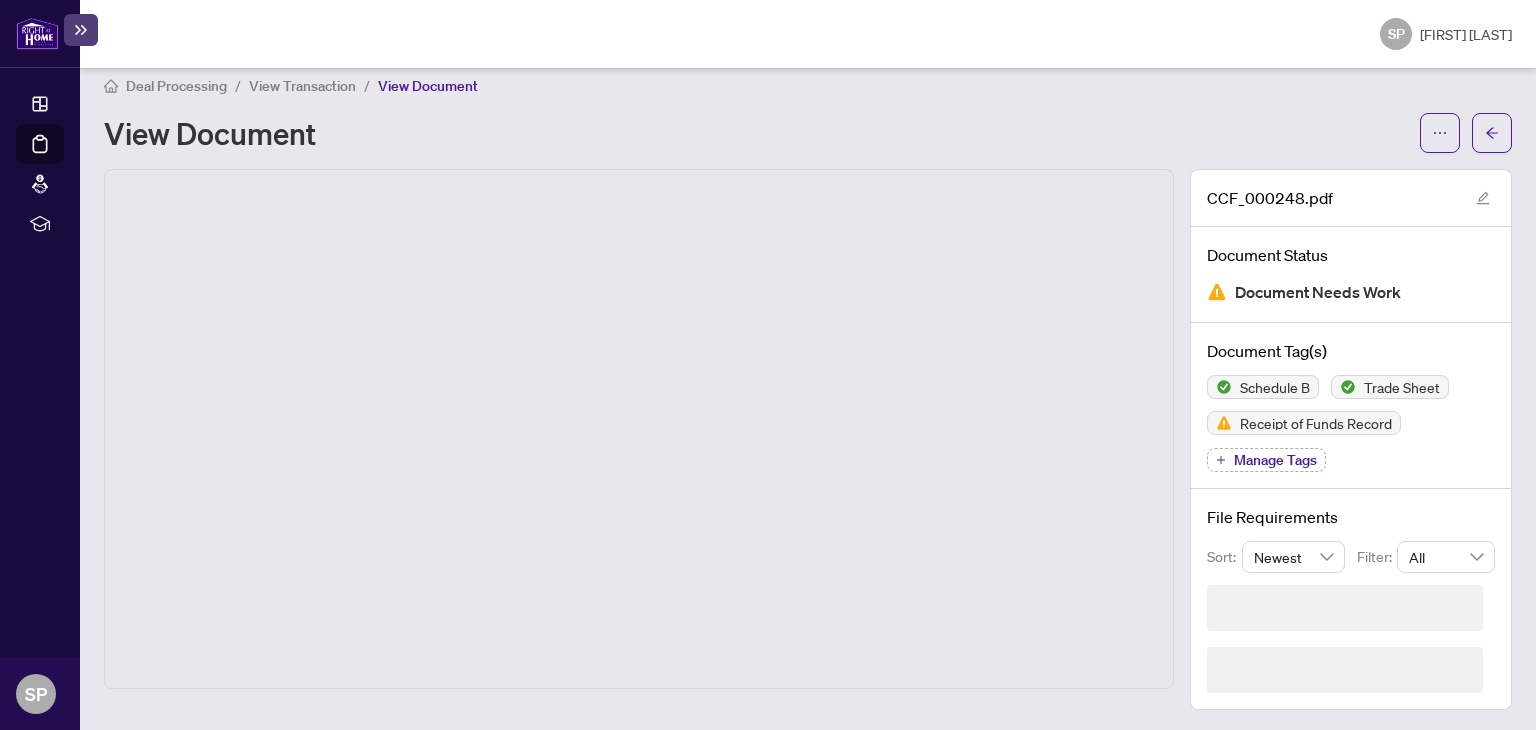 scroll, scrollTop: 0, scrollLeft: 0, axis: both 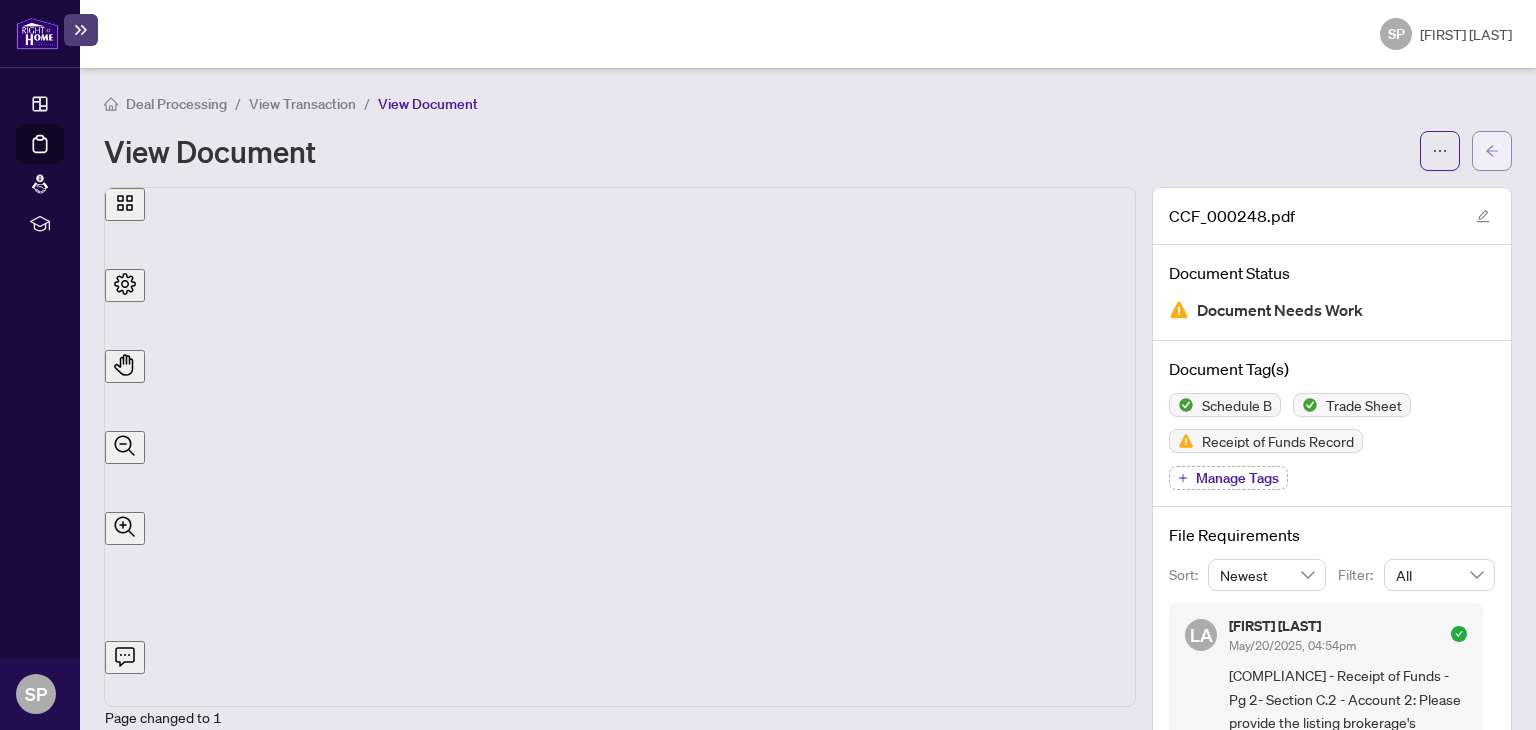 click at bounding box center [1492, 151] 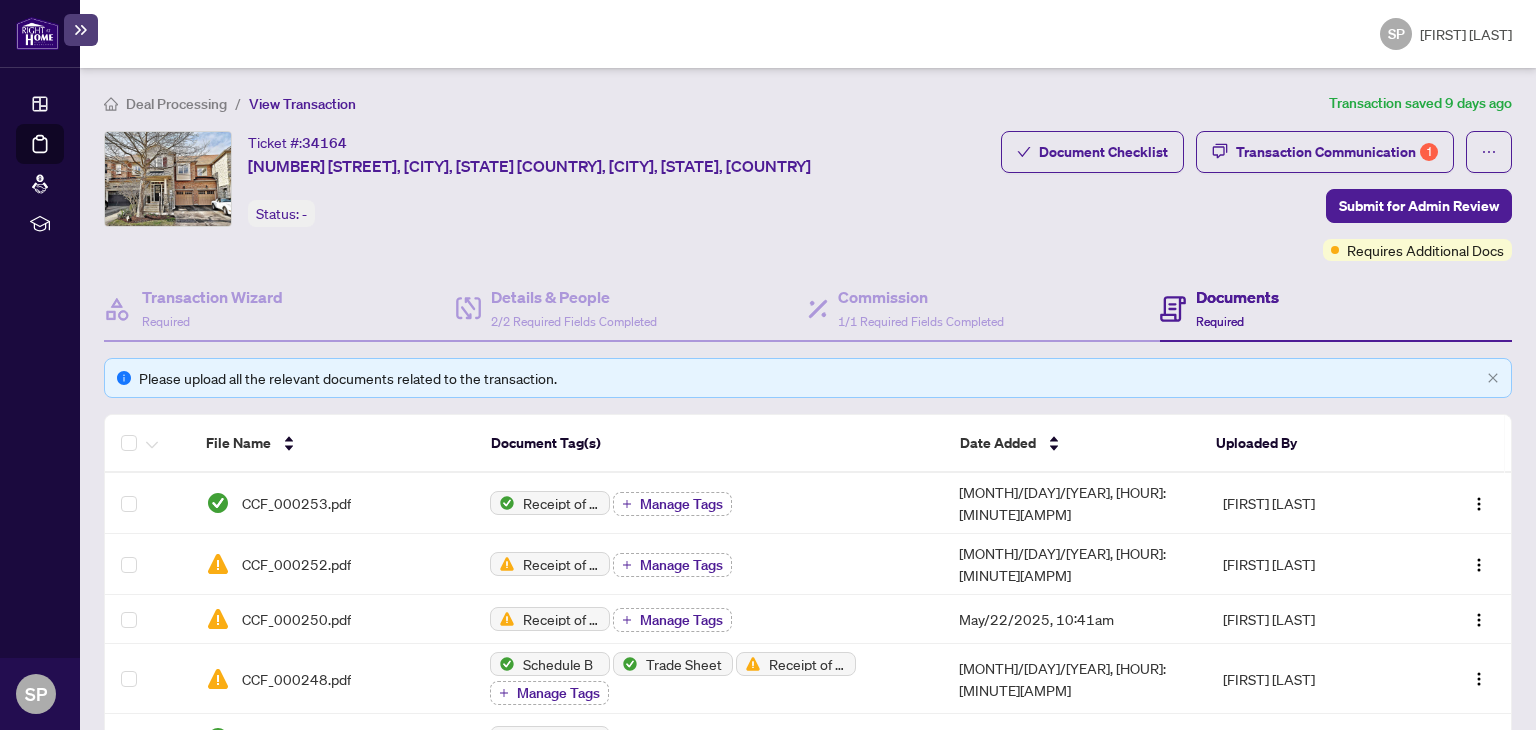 click on "Documents" at bounding box center [1237, 297] 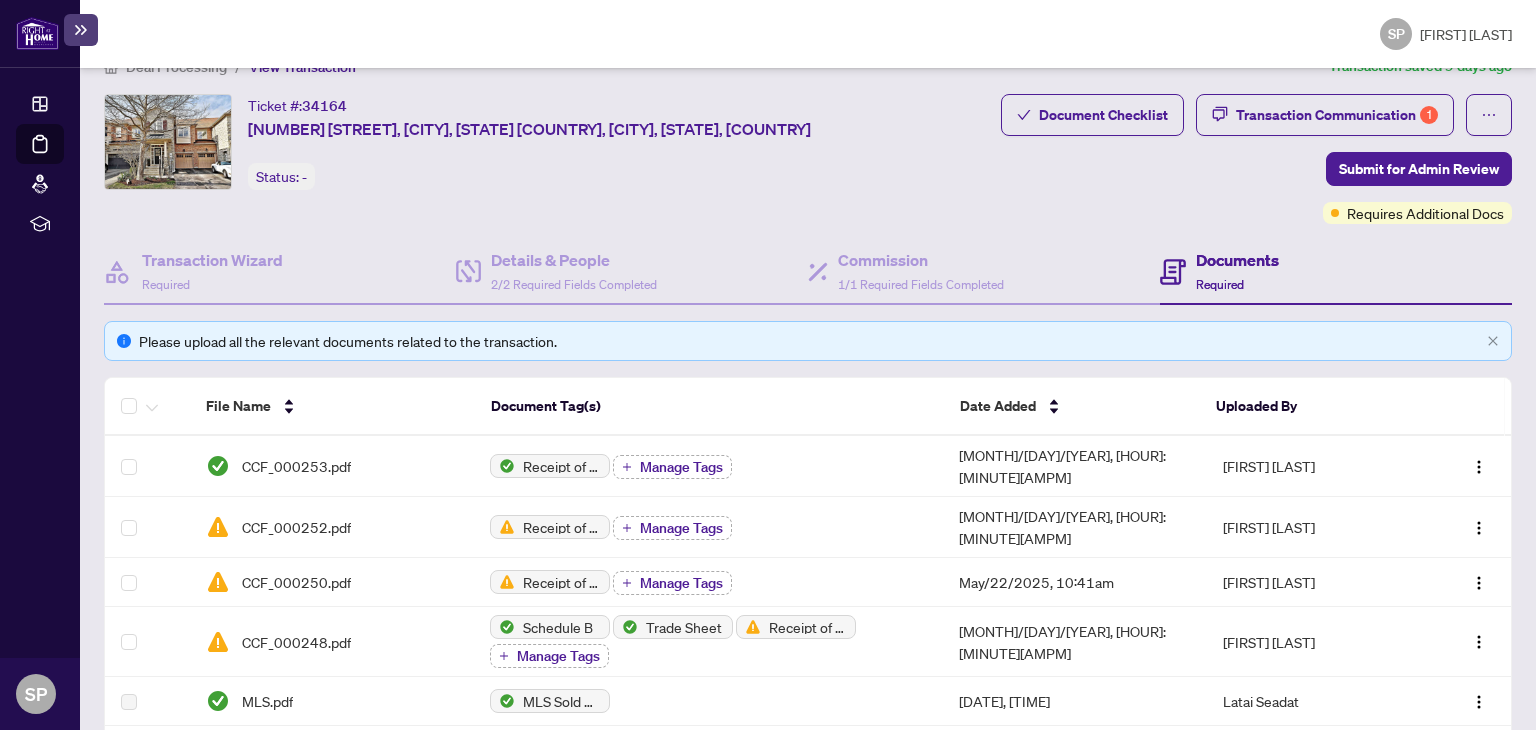 scroll, scrollTop: 39, scrollLeft: 0, axis: vertical 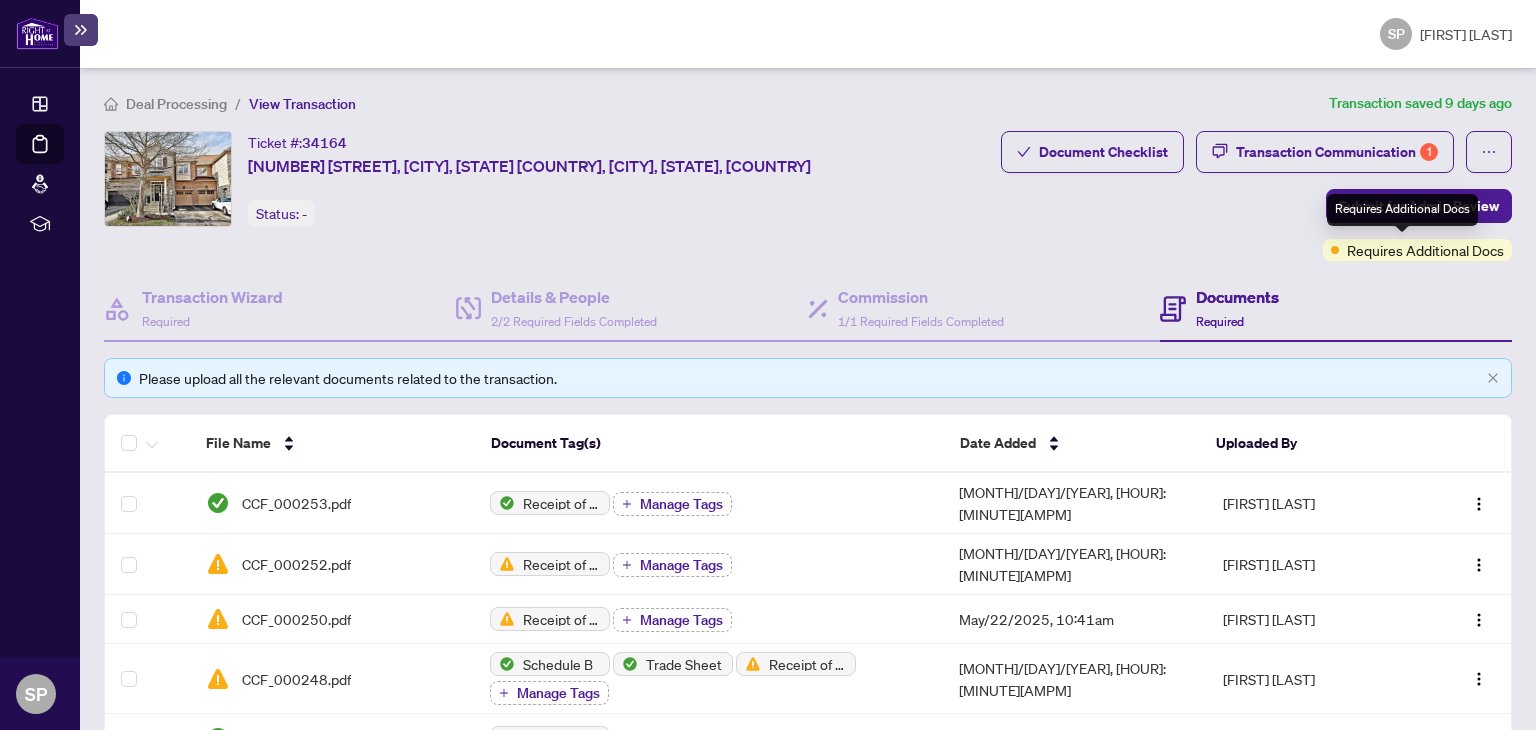 click on "Requires Additional Docs" at bounding box center [1425, 250] 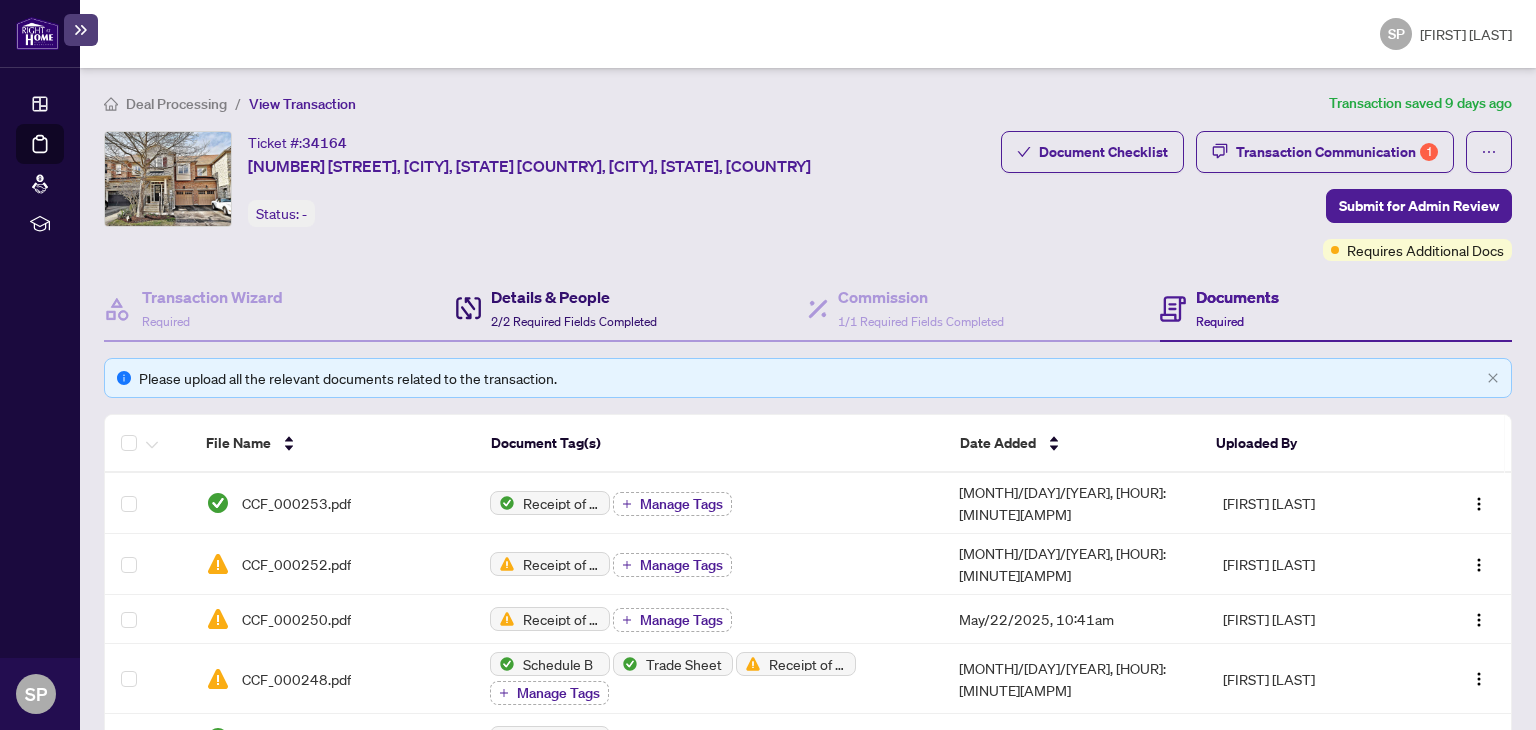 click on "Details & People" at bounding box center (574, 297) 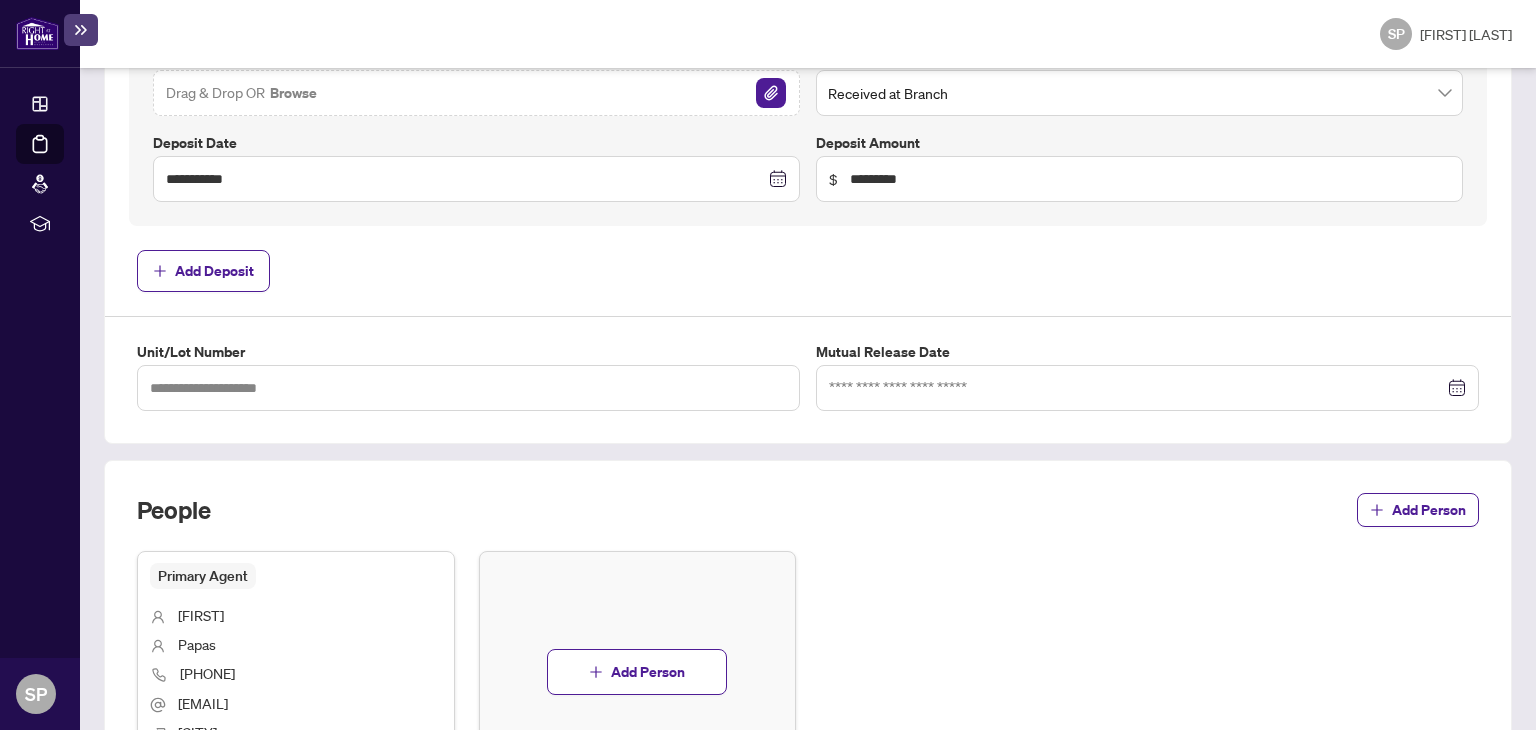 scroll, scrollTop: 1040, scrollLeft: 0, axis: vertical 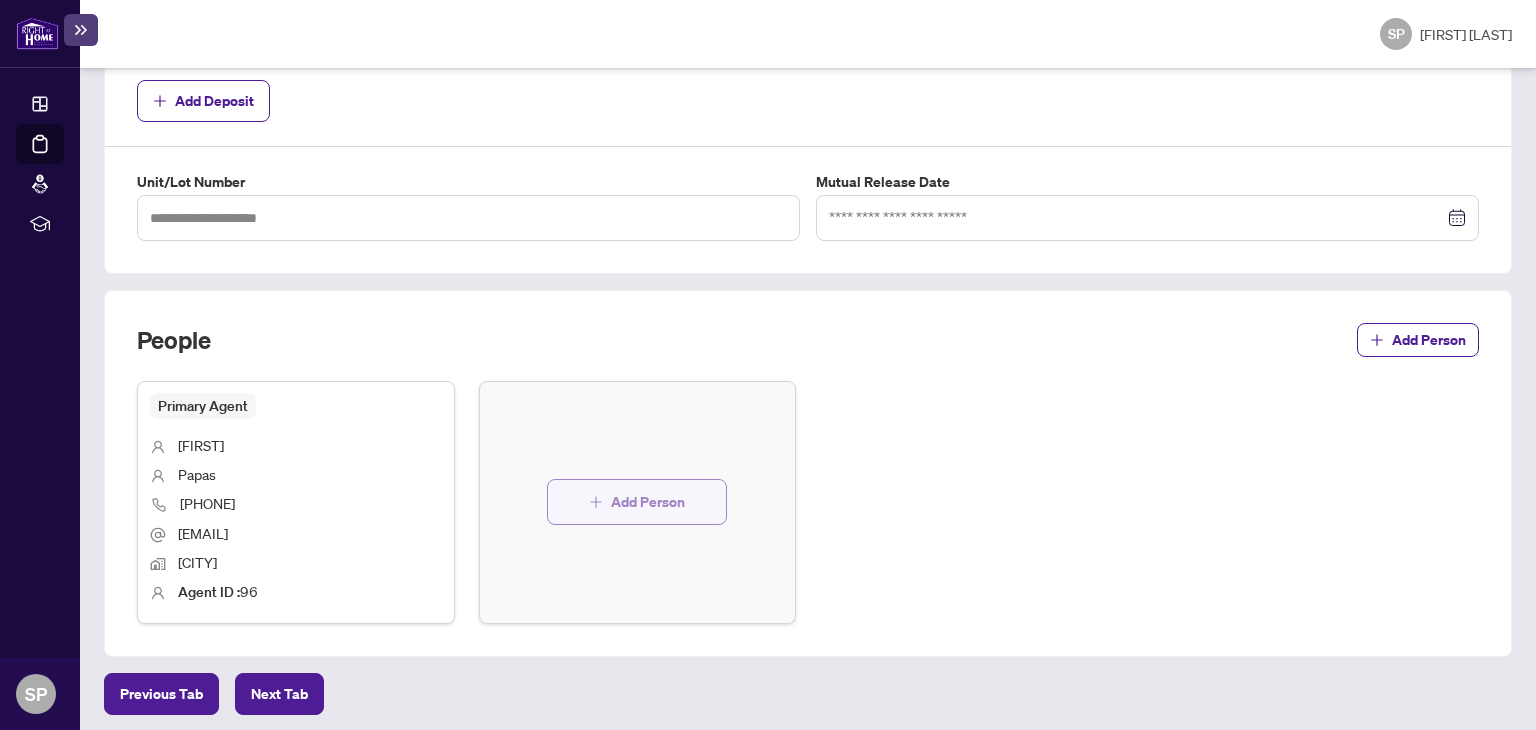 click on "Add Person" at bounding box center (648, 502) 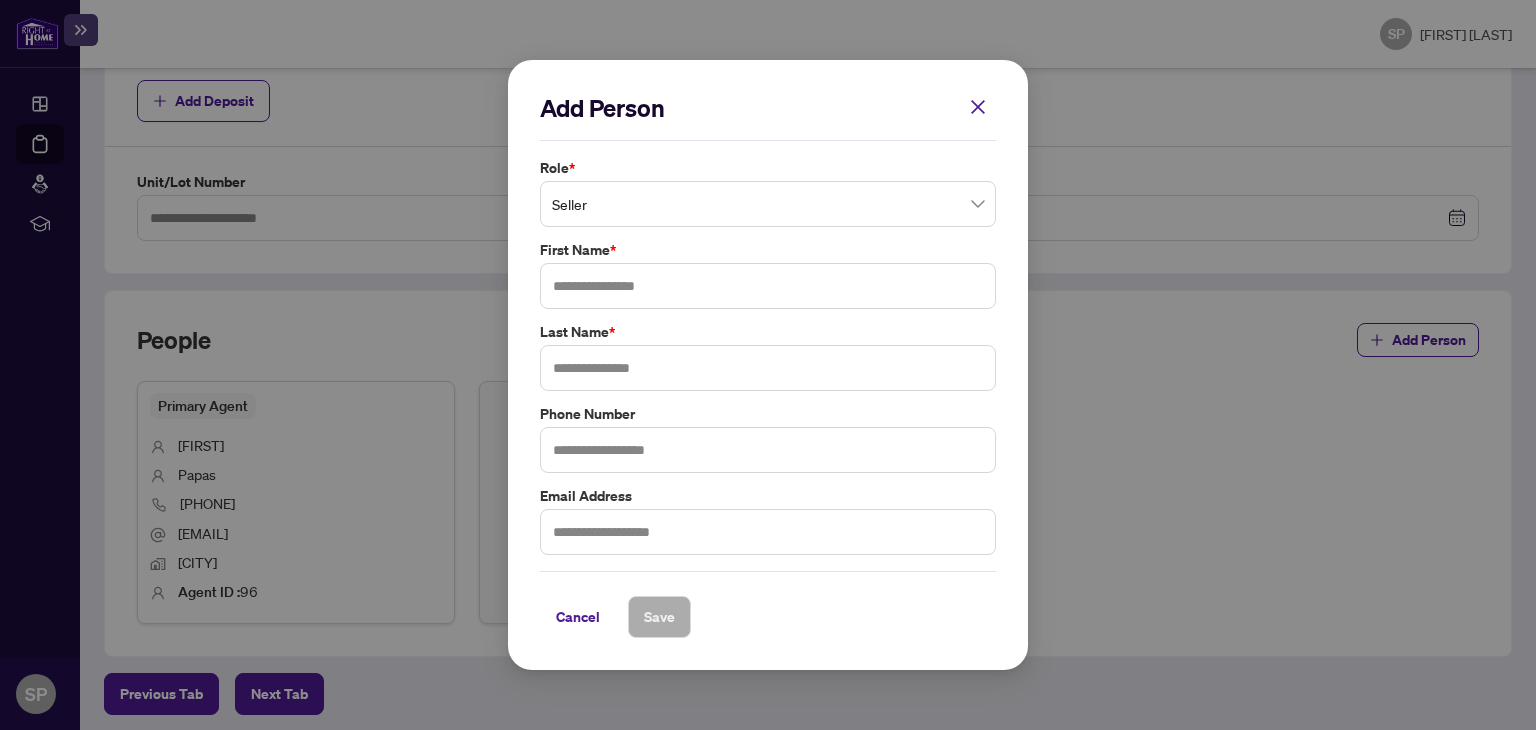 click on "Seller" at bounding box center [768, 204] 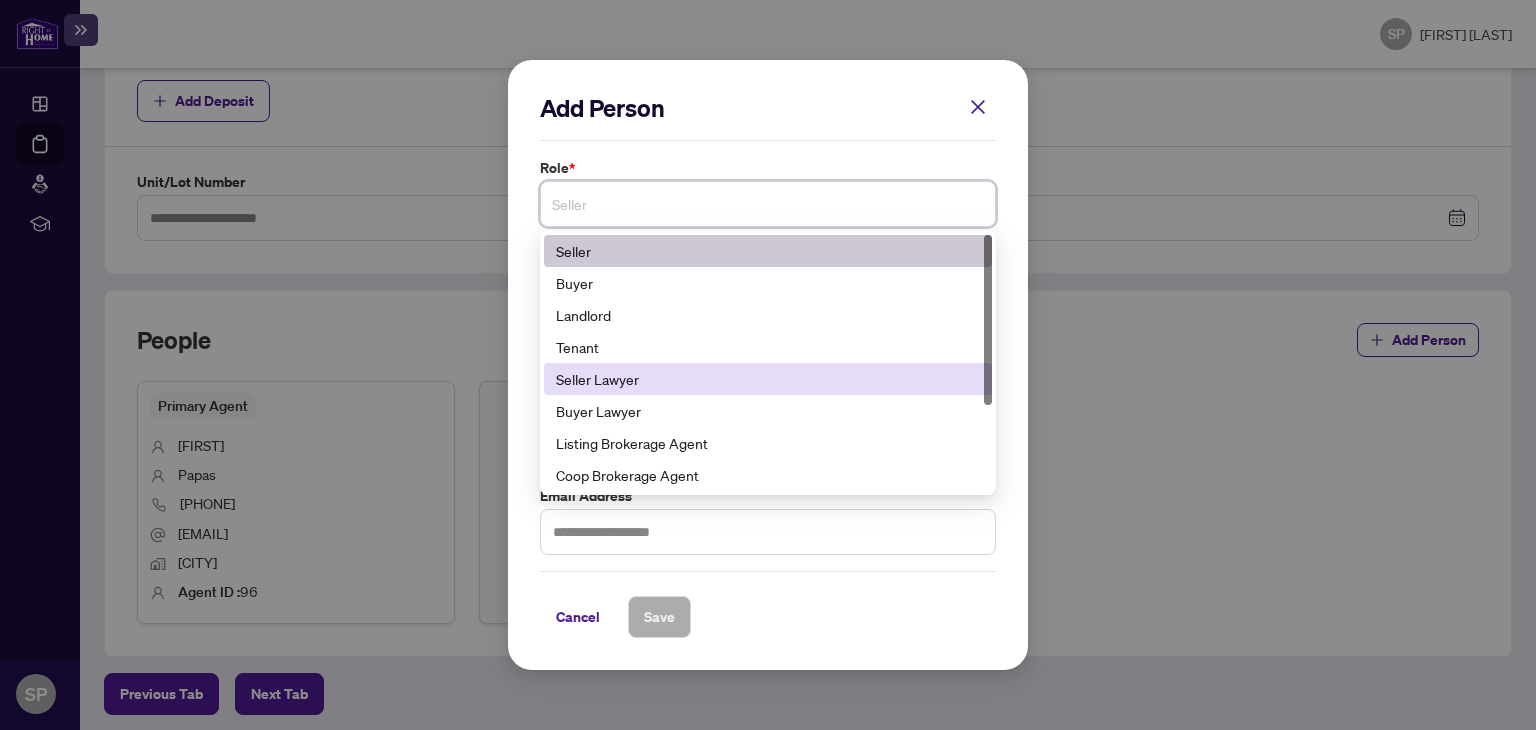 click on "Seller Lawyer" at bounding box center [768, 379] 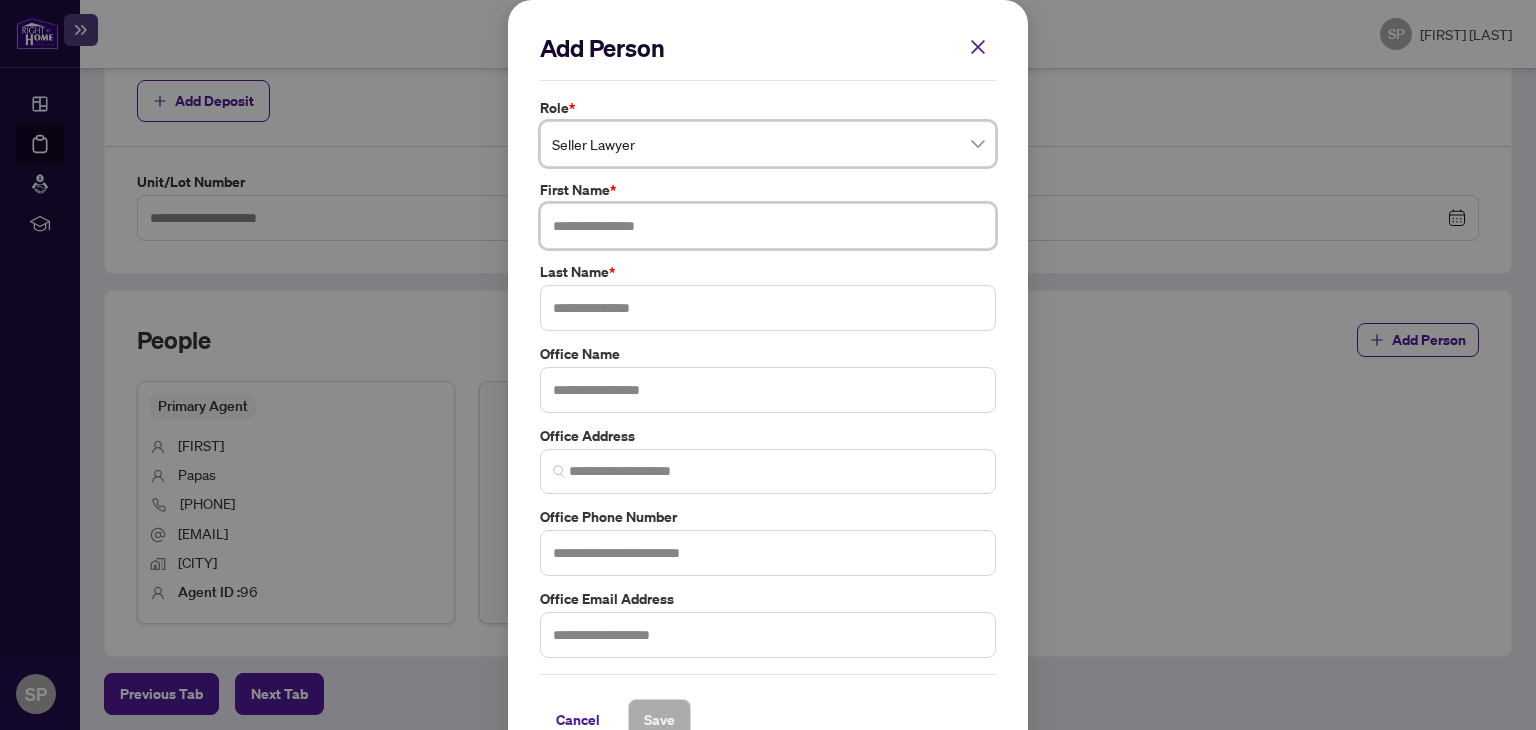 click at bounding box center (768, 226) 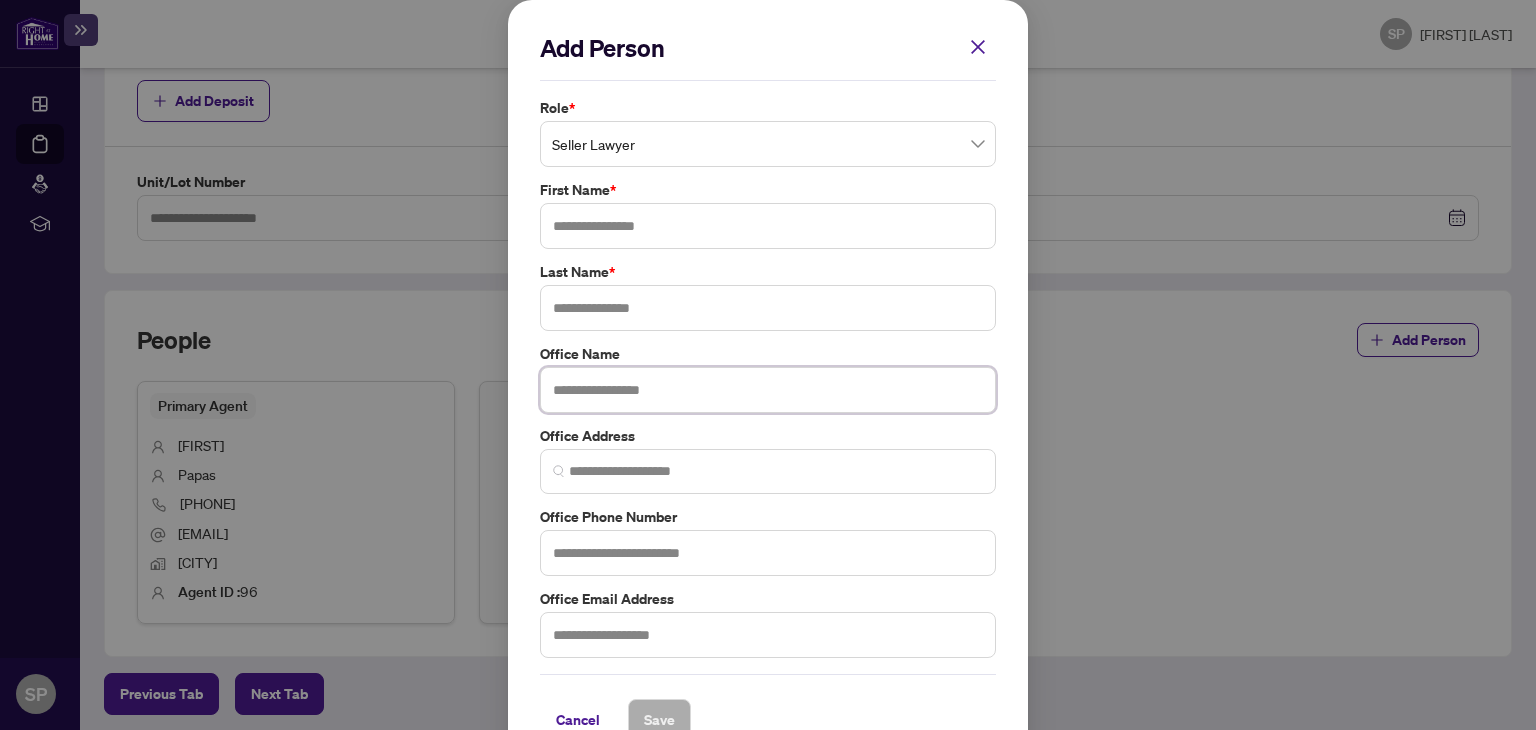 click on "Office Name" at bounding box center [768, 378] 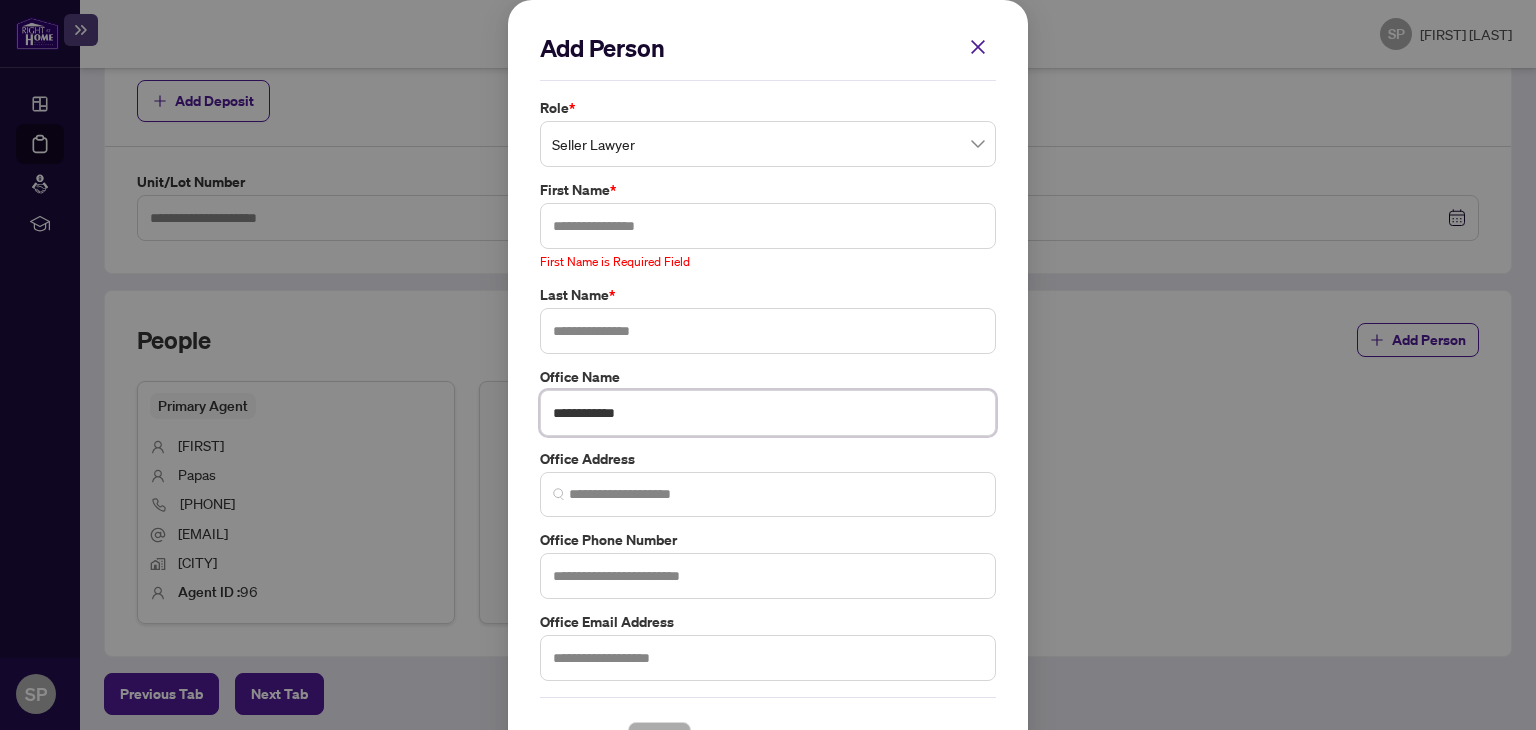 type on "**********" 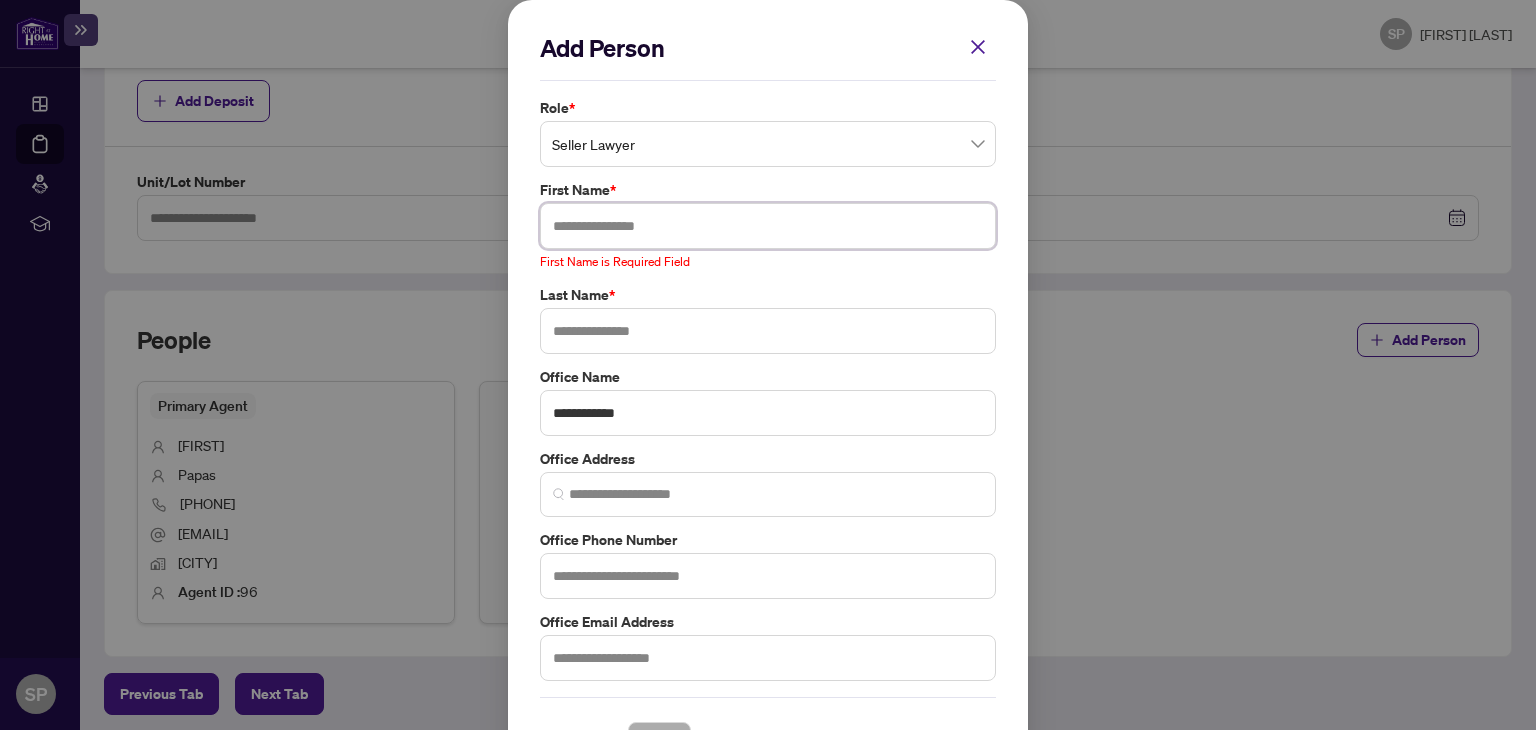 click at bounding box center (768, 226) 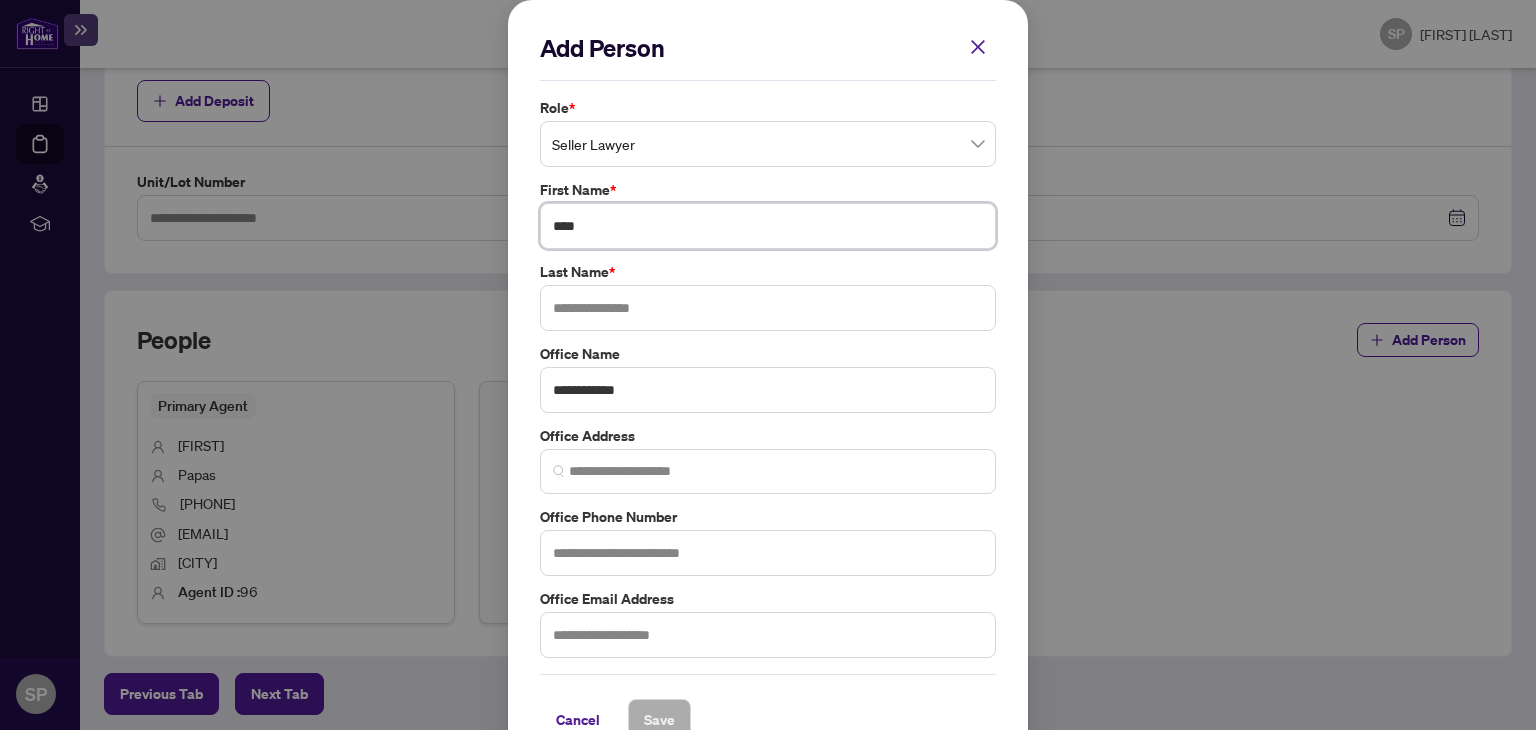 type on "****" 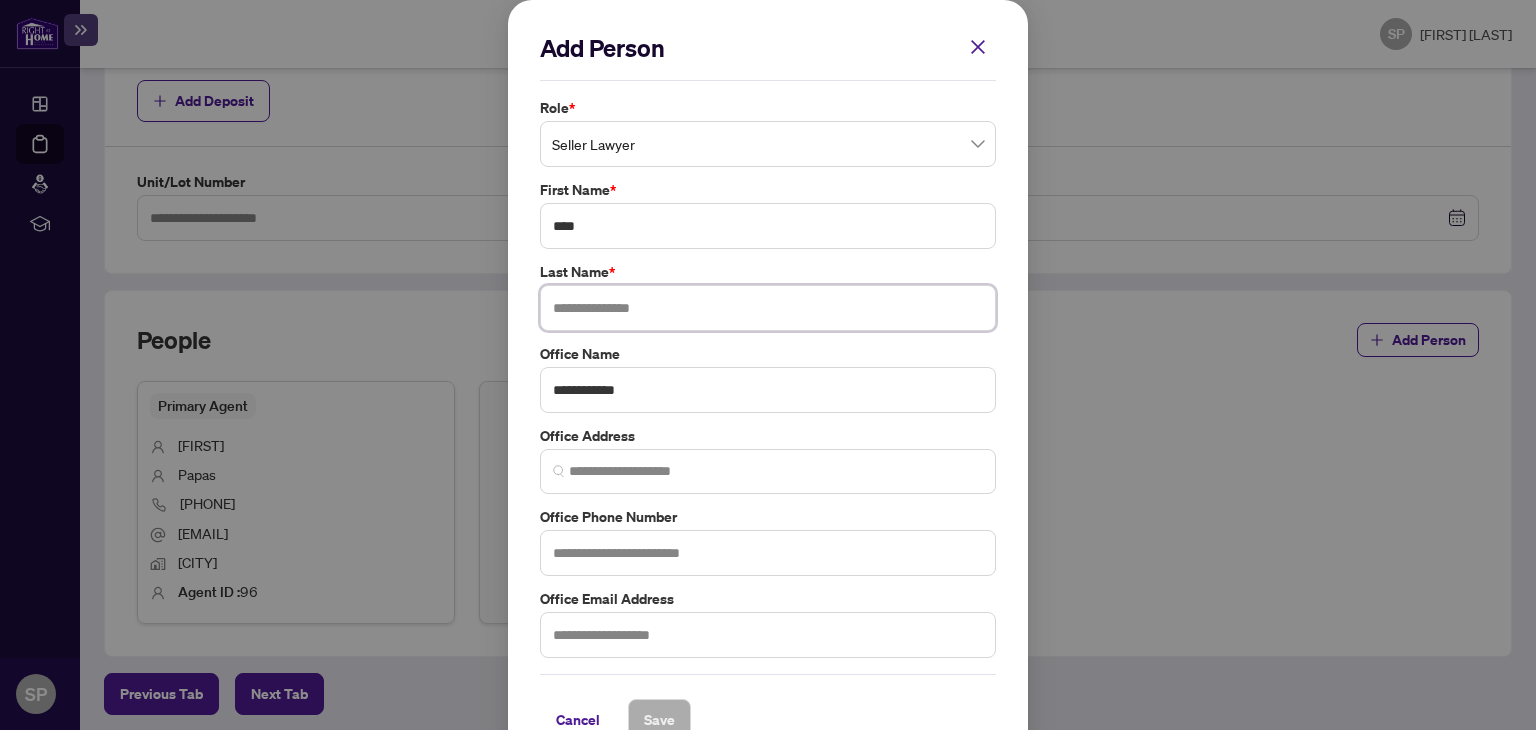 click at bounding box center [768, 308] 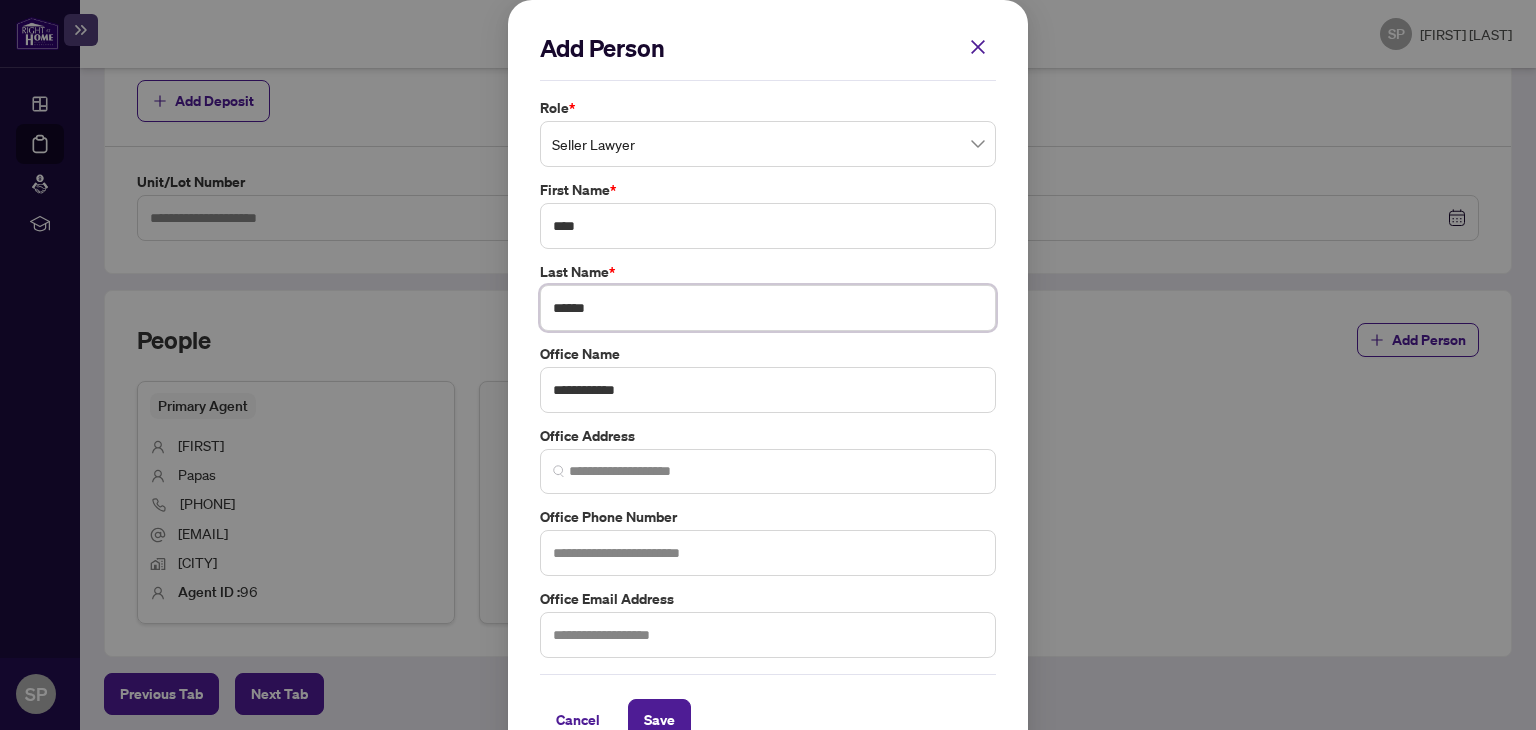 type on "******" 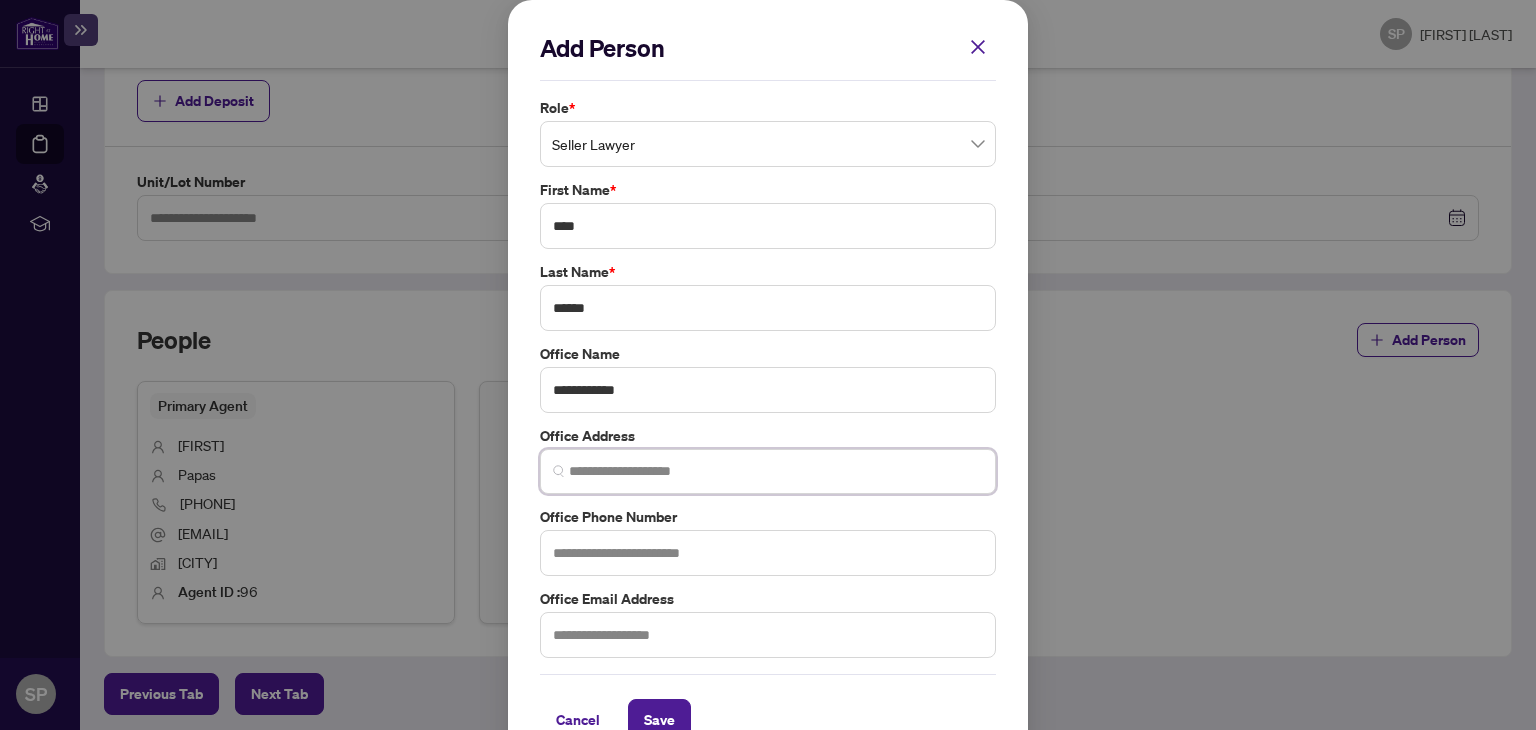 click at bounding box center [776, 471] 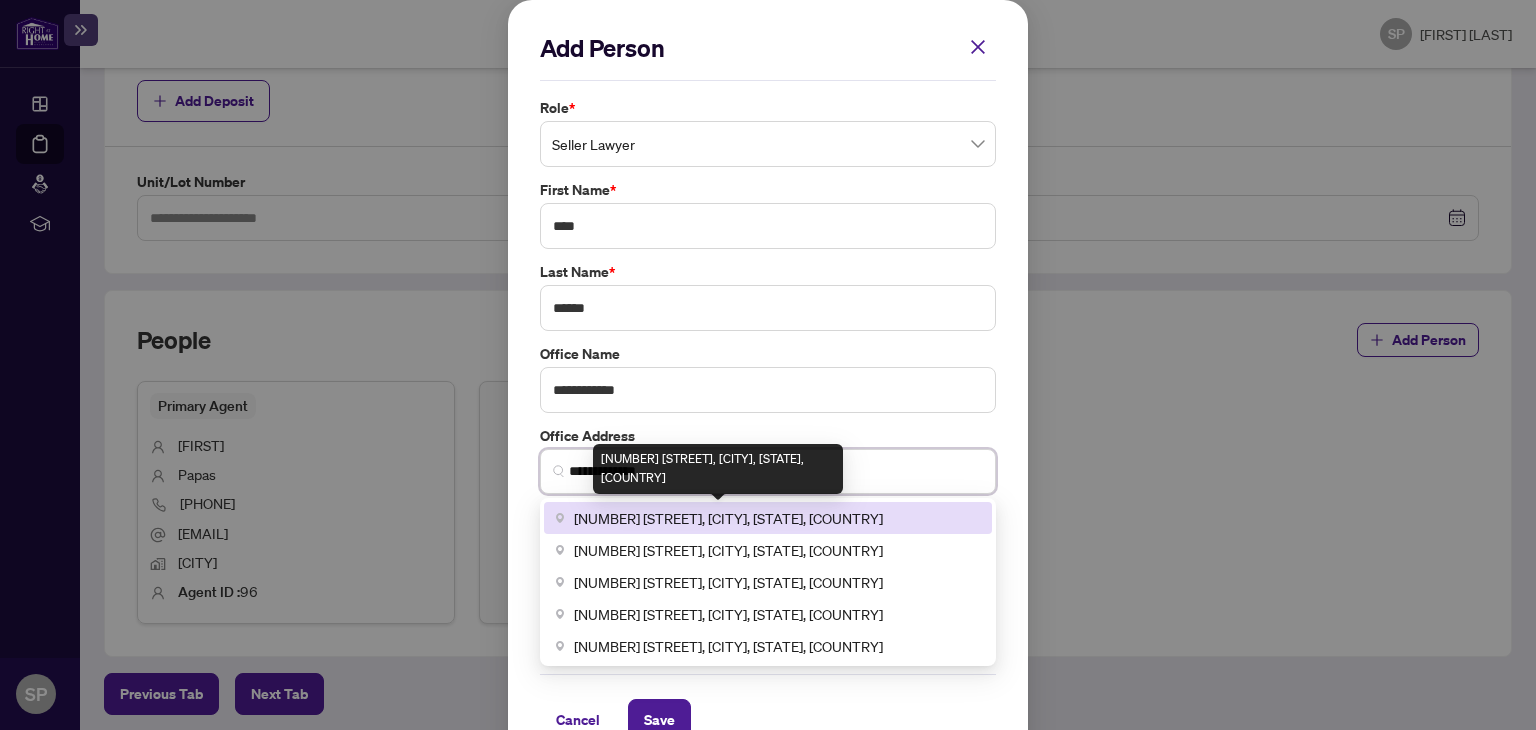 click on "[NUMBER] [STREET], [CITY], [STATE], [COUNTRY]" at bounding box center [728, 518] 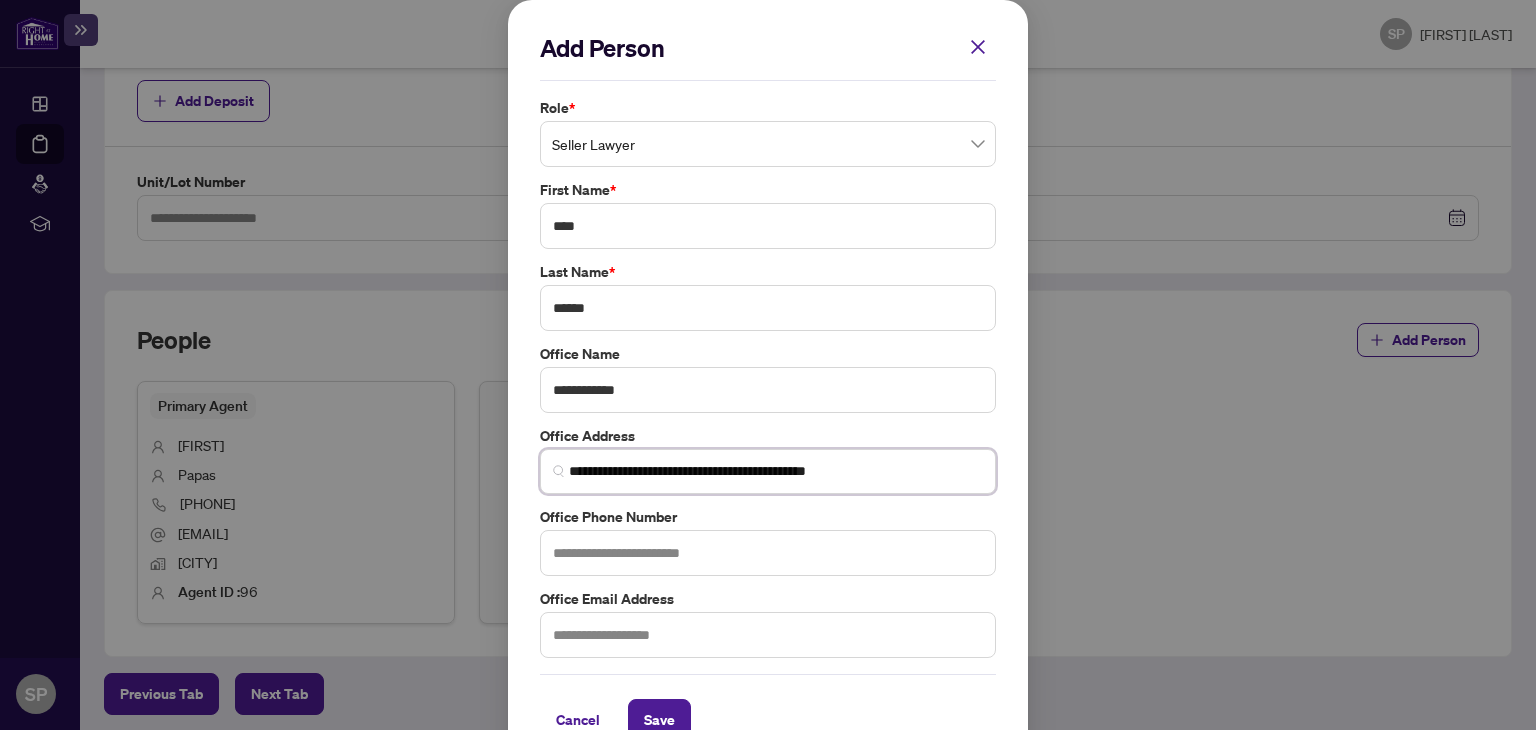 type on "**********" 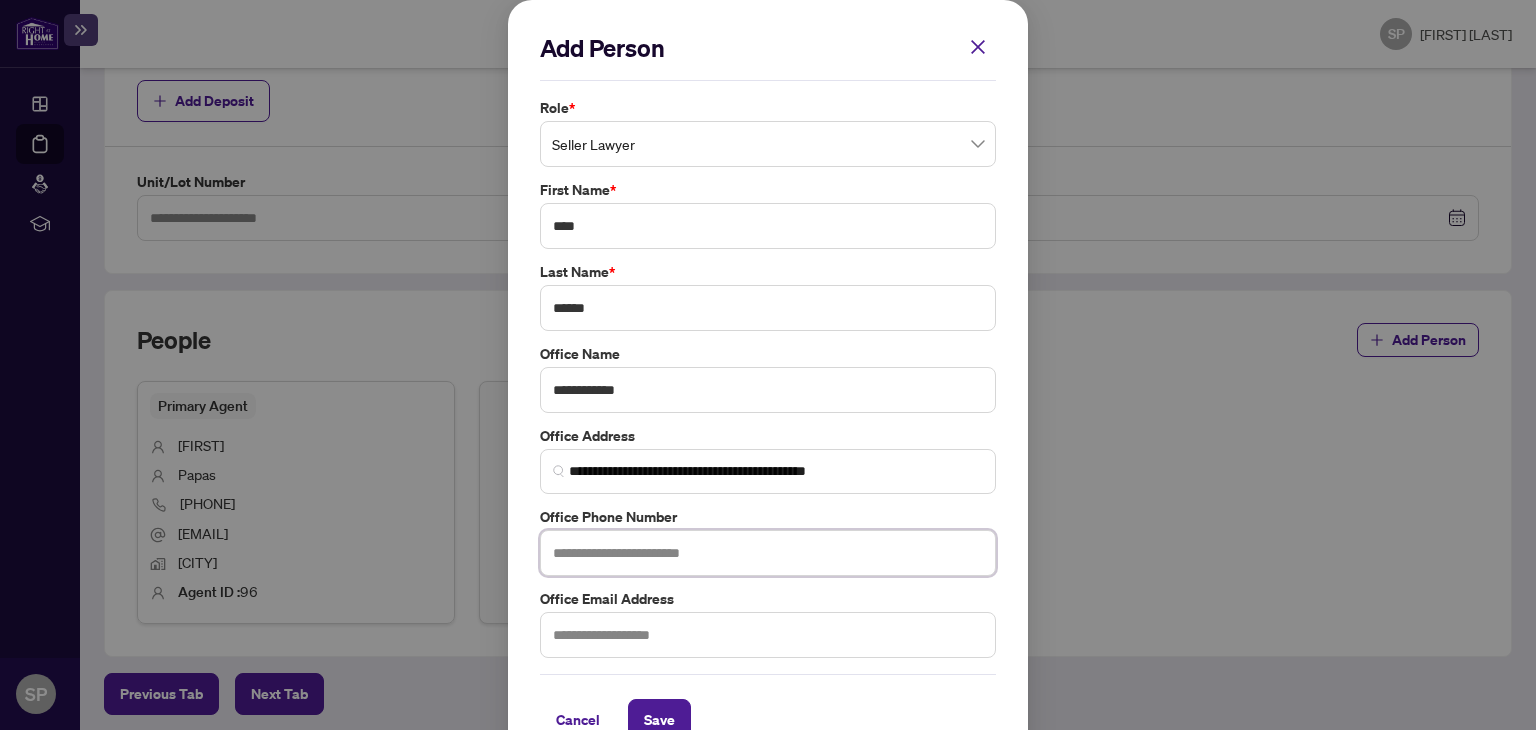 click at bounding box center (768, 553) 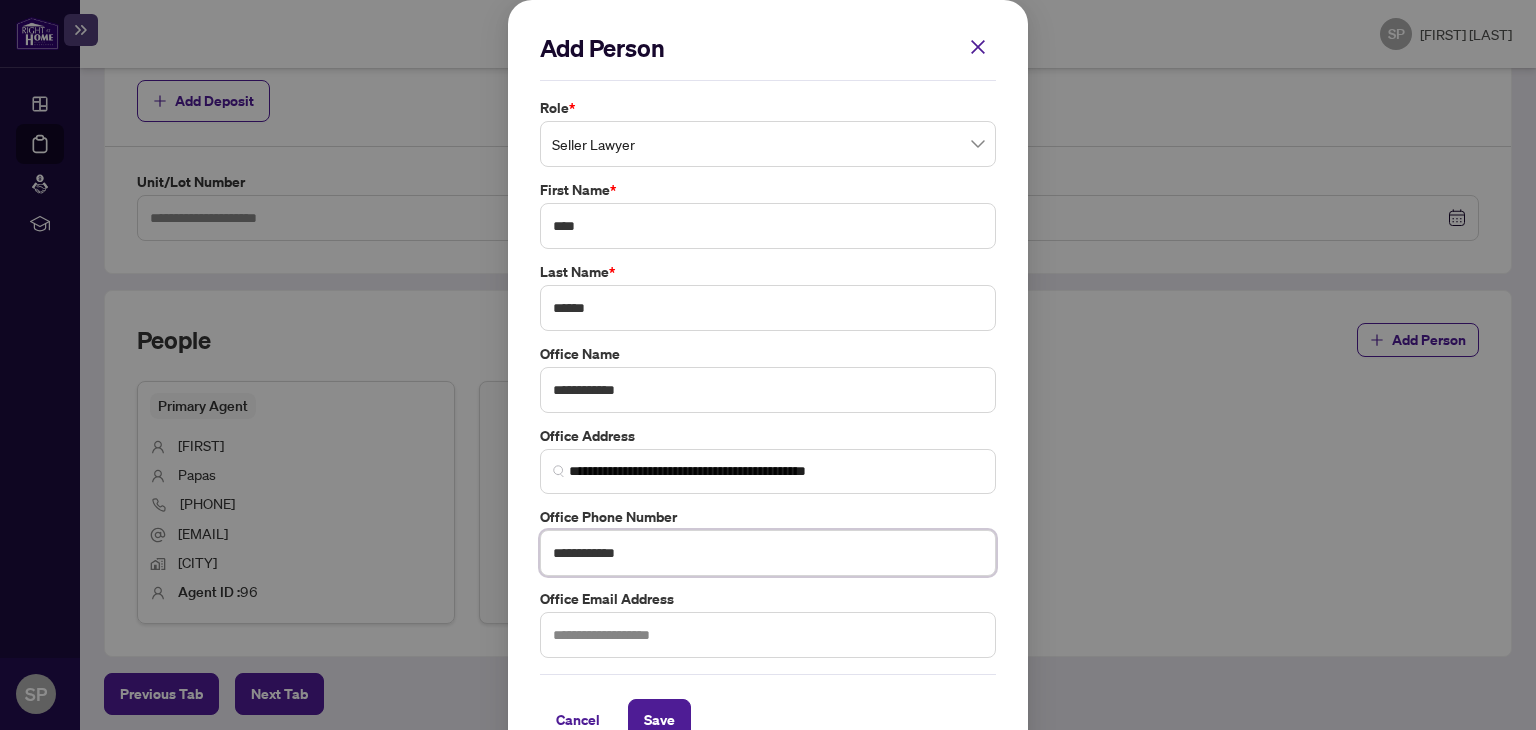 type on "**********" 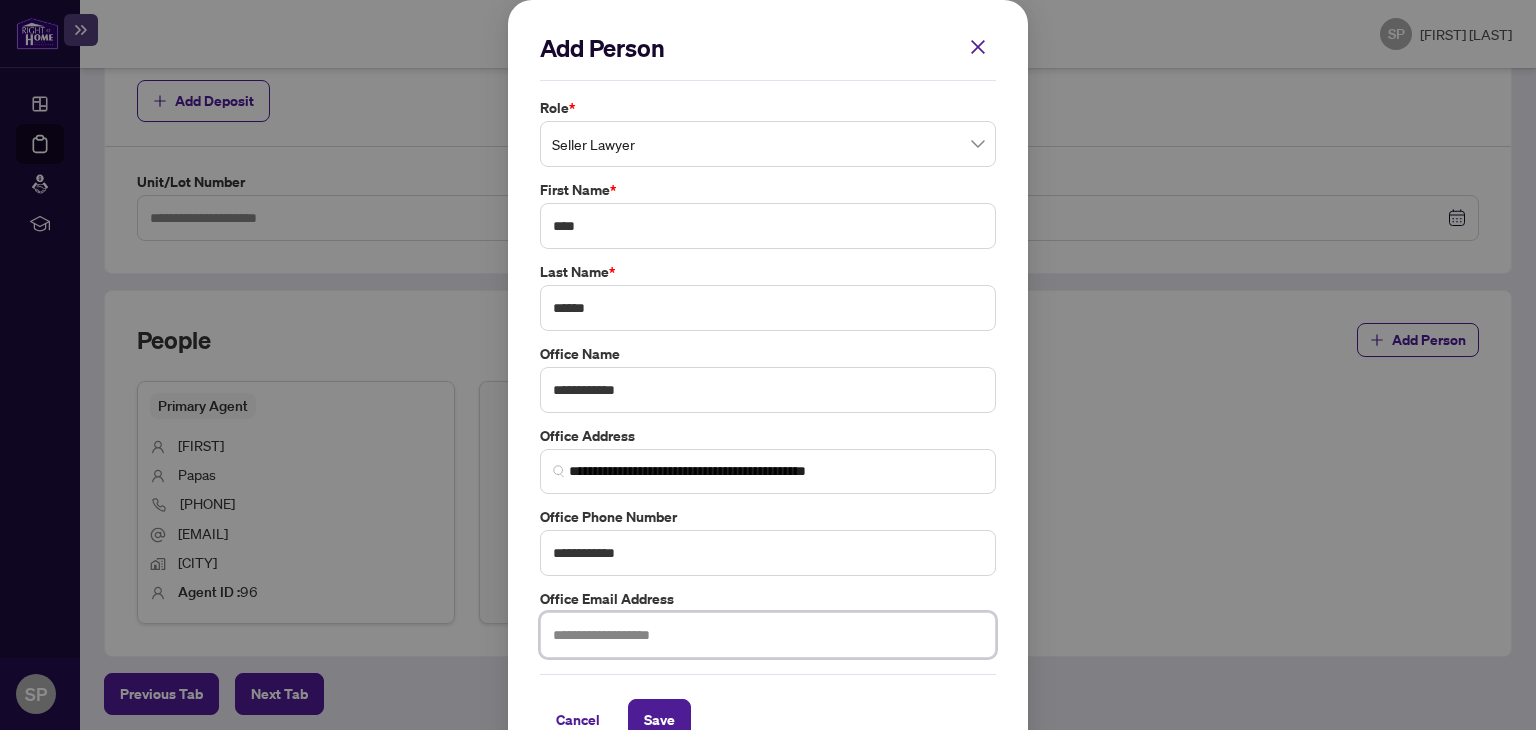 click at bounding box center [768, 635] 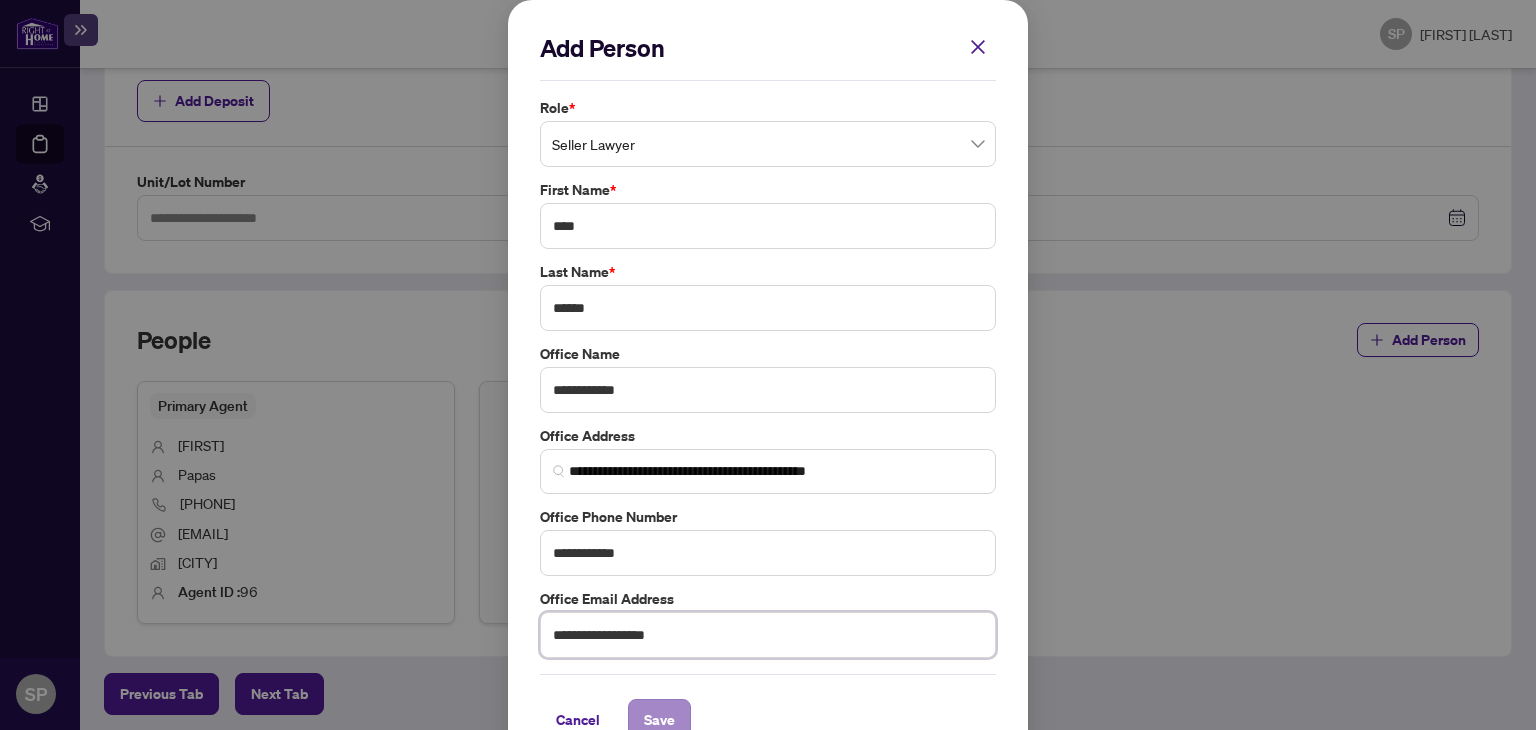 type on "**********" 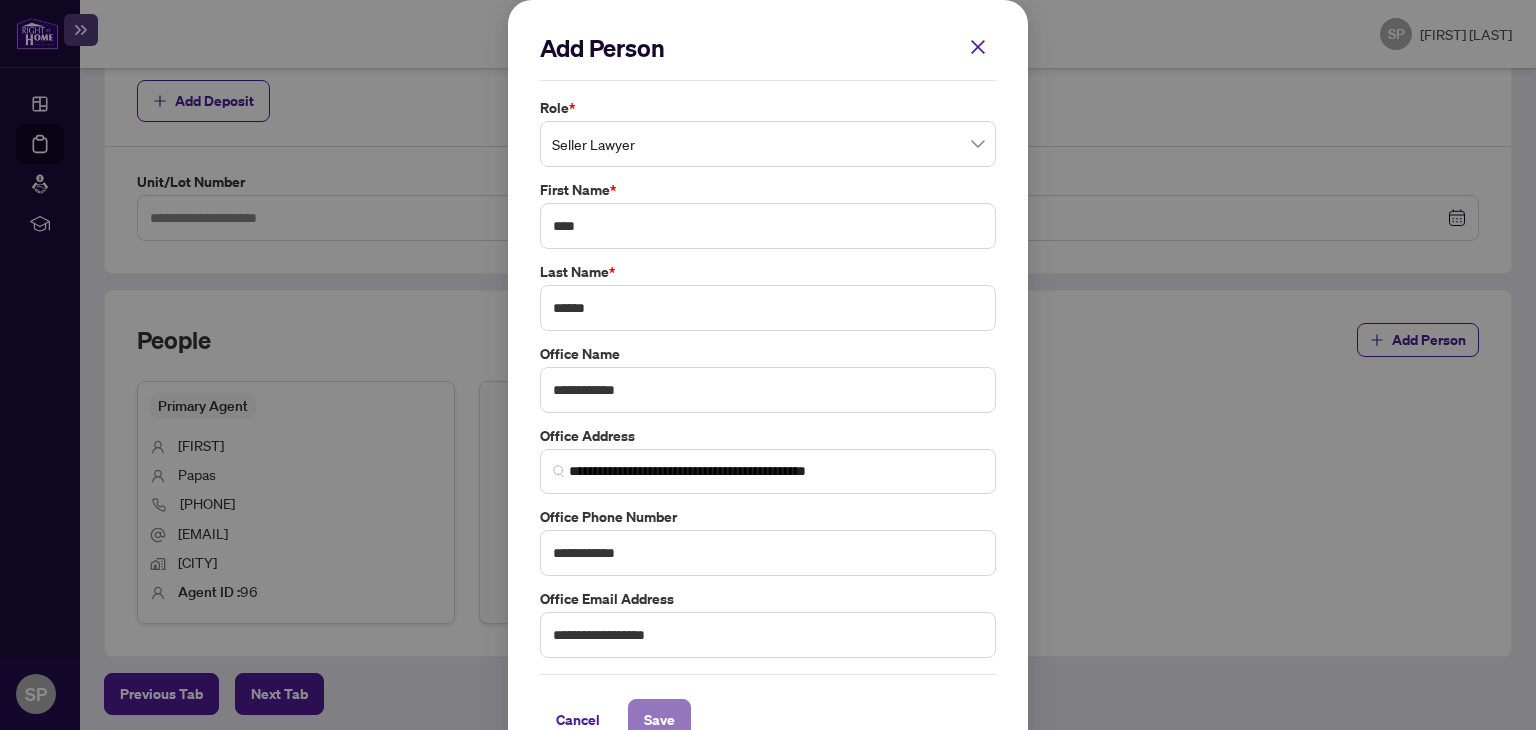 click on "Save" at bounding box center (659, 720) 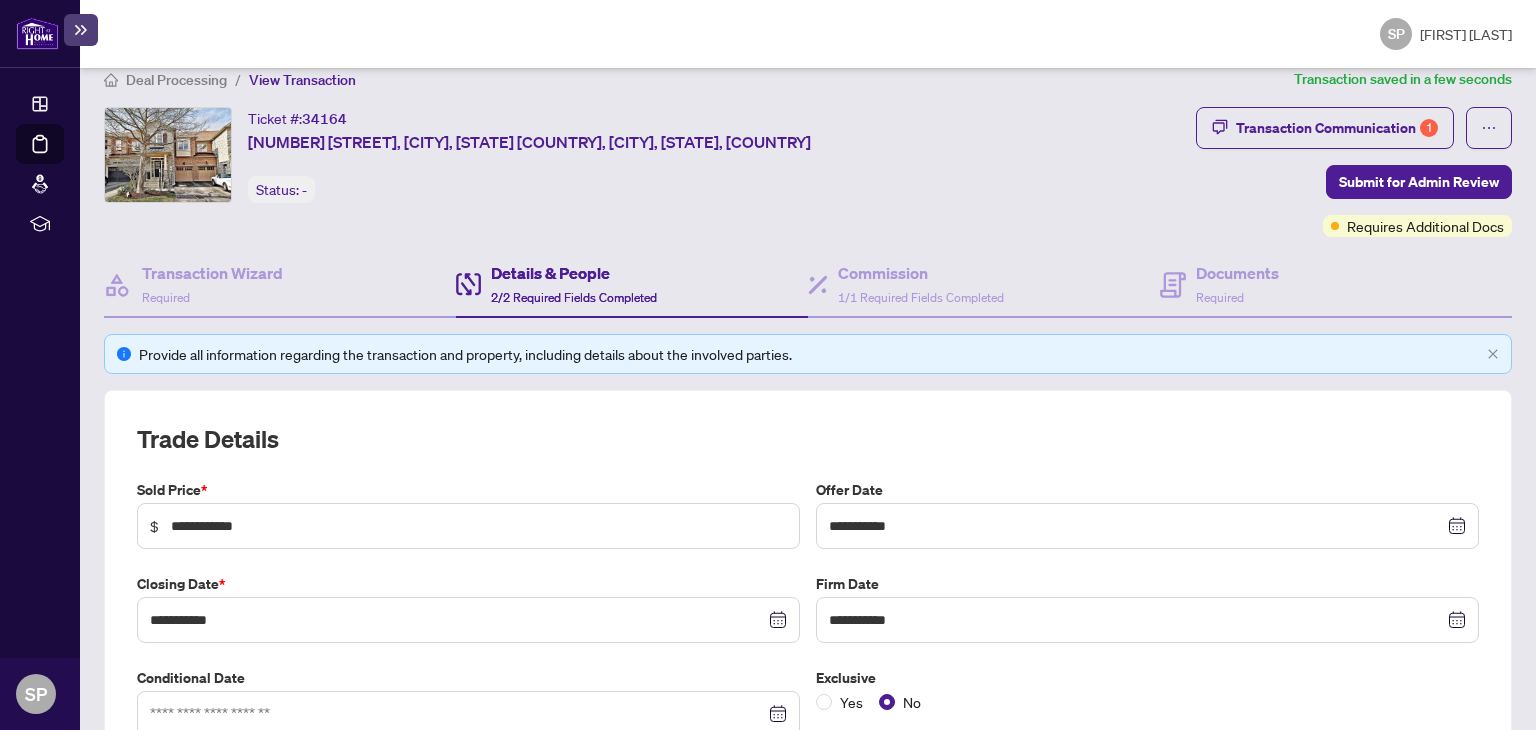 scroll, scrollTop: 0, scrollLeft: 0, axis: both 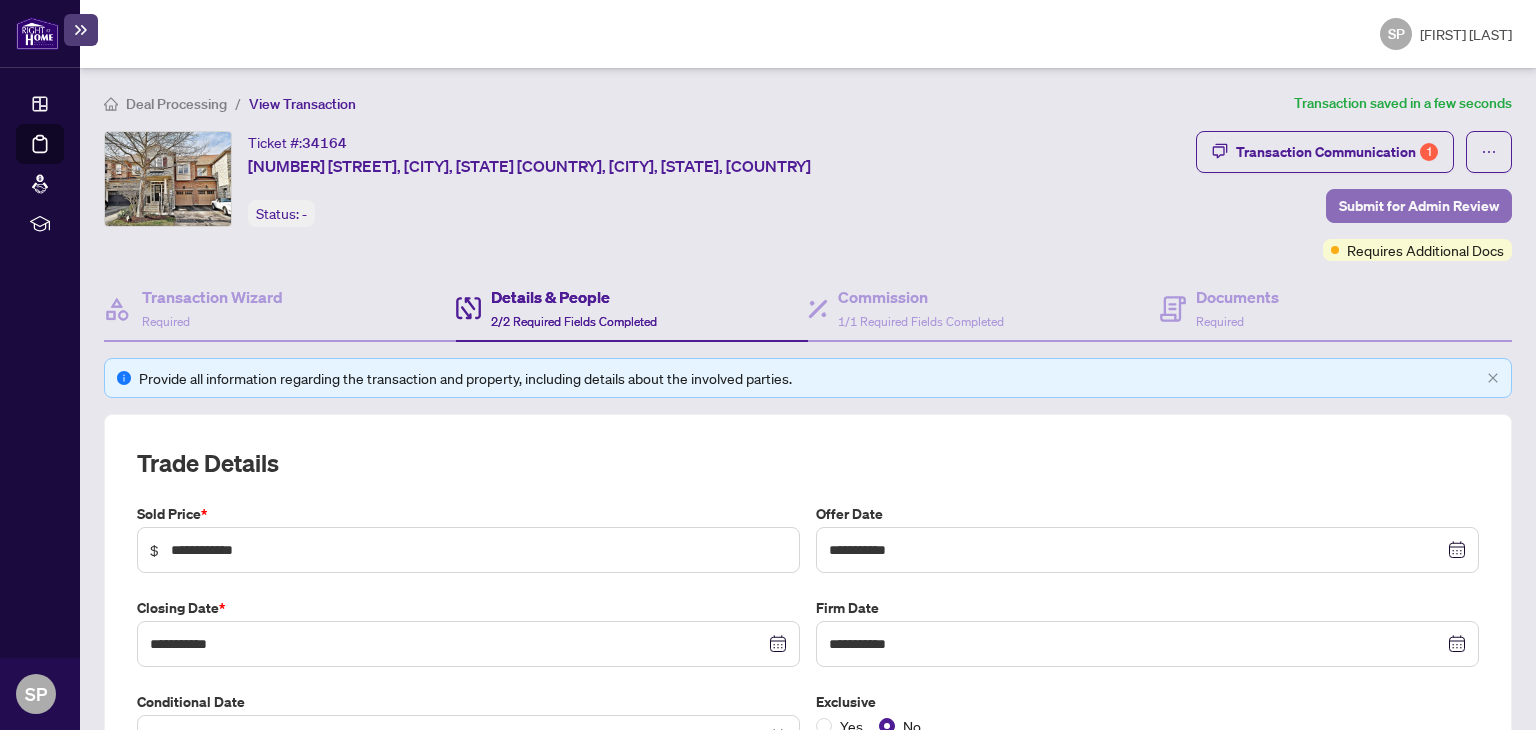click on "Submit for Admin Review" at bounding box center (1419, 206) 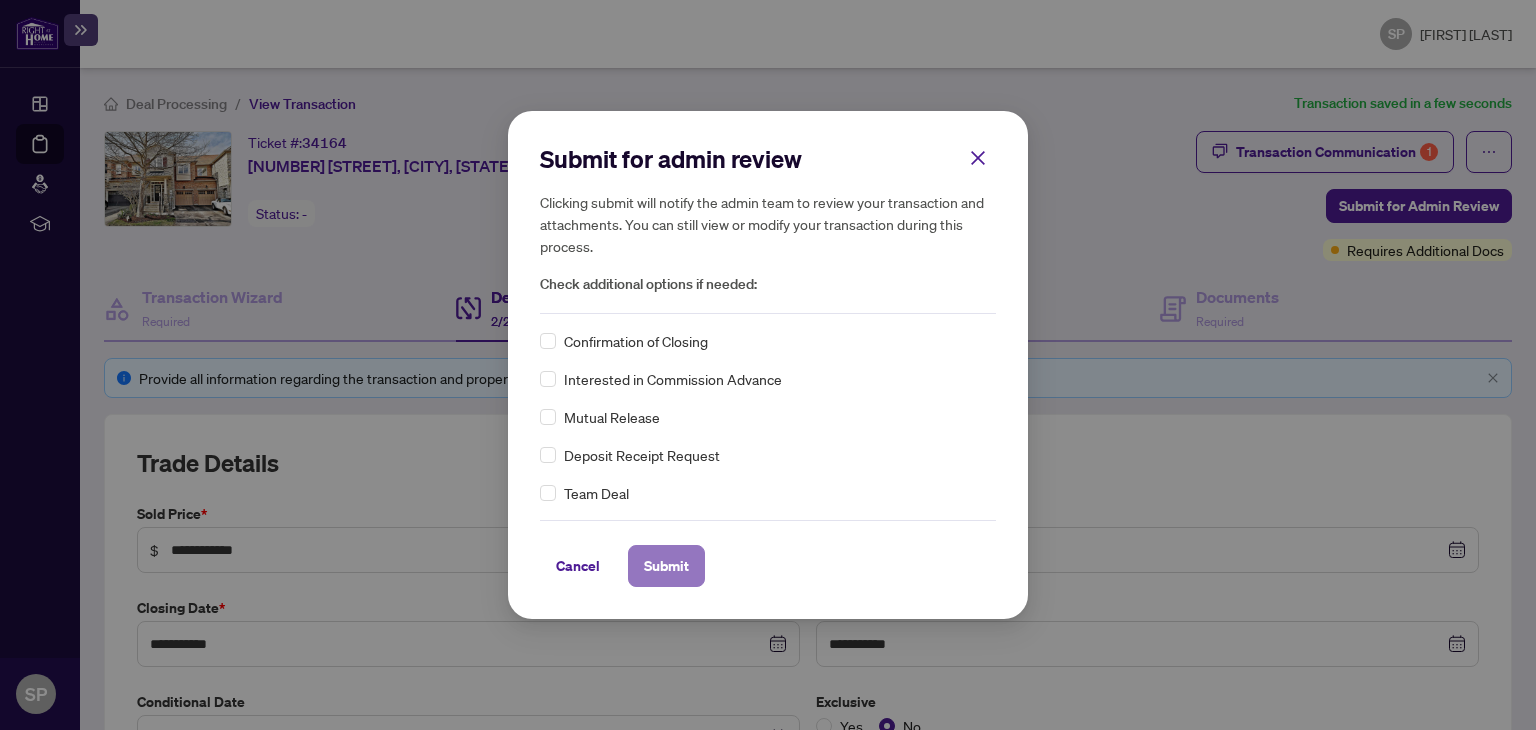 click on "Submit" at bounding box center (666, 566) 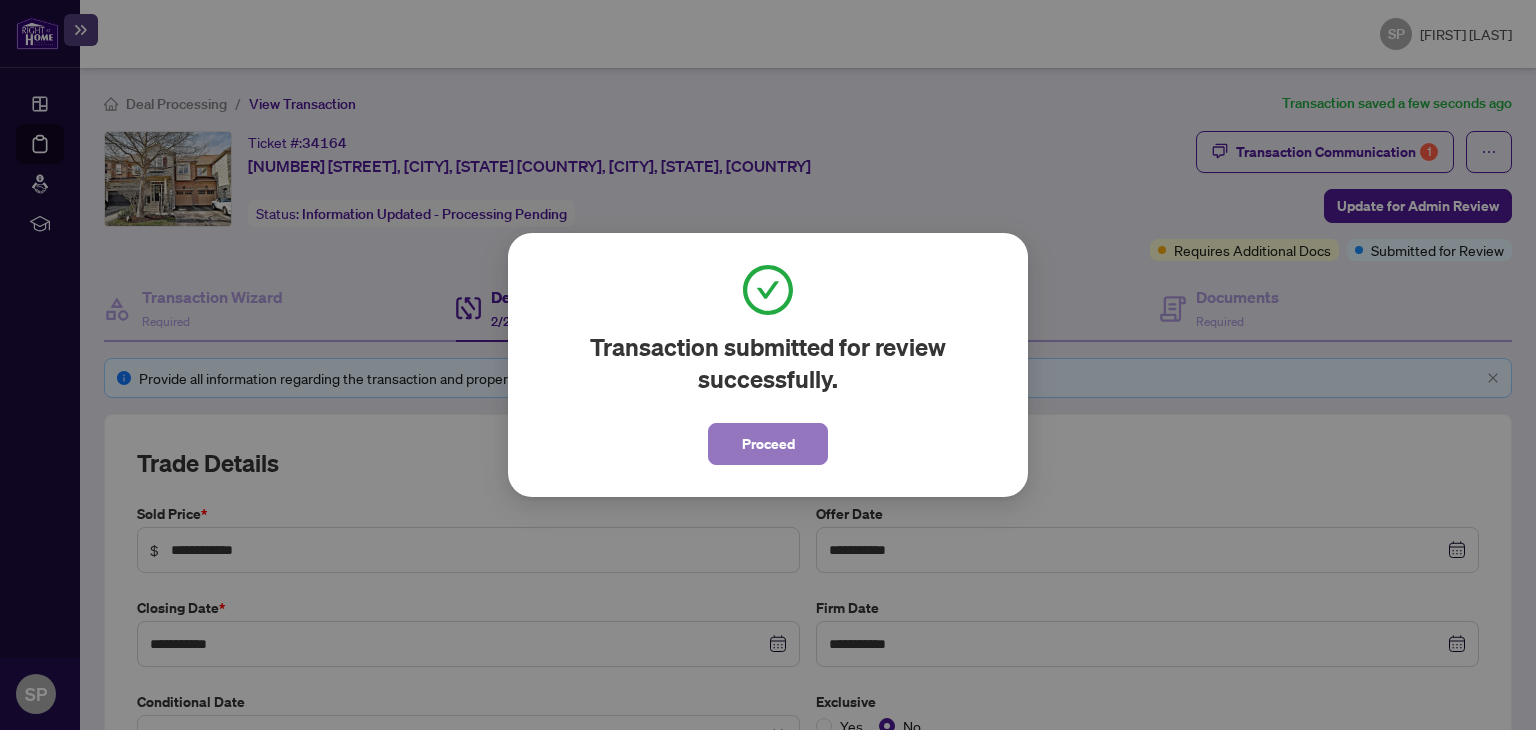 click on "Proceed" at bounding box center [768, 444] 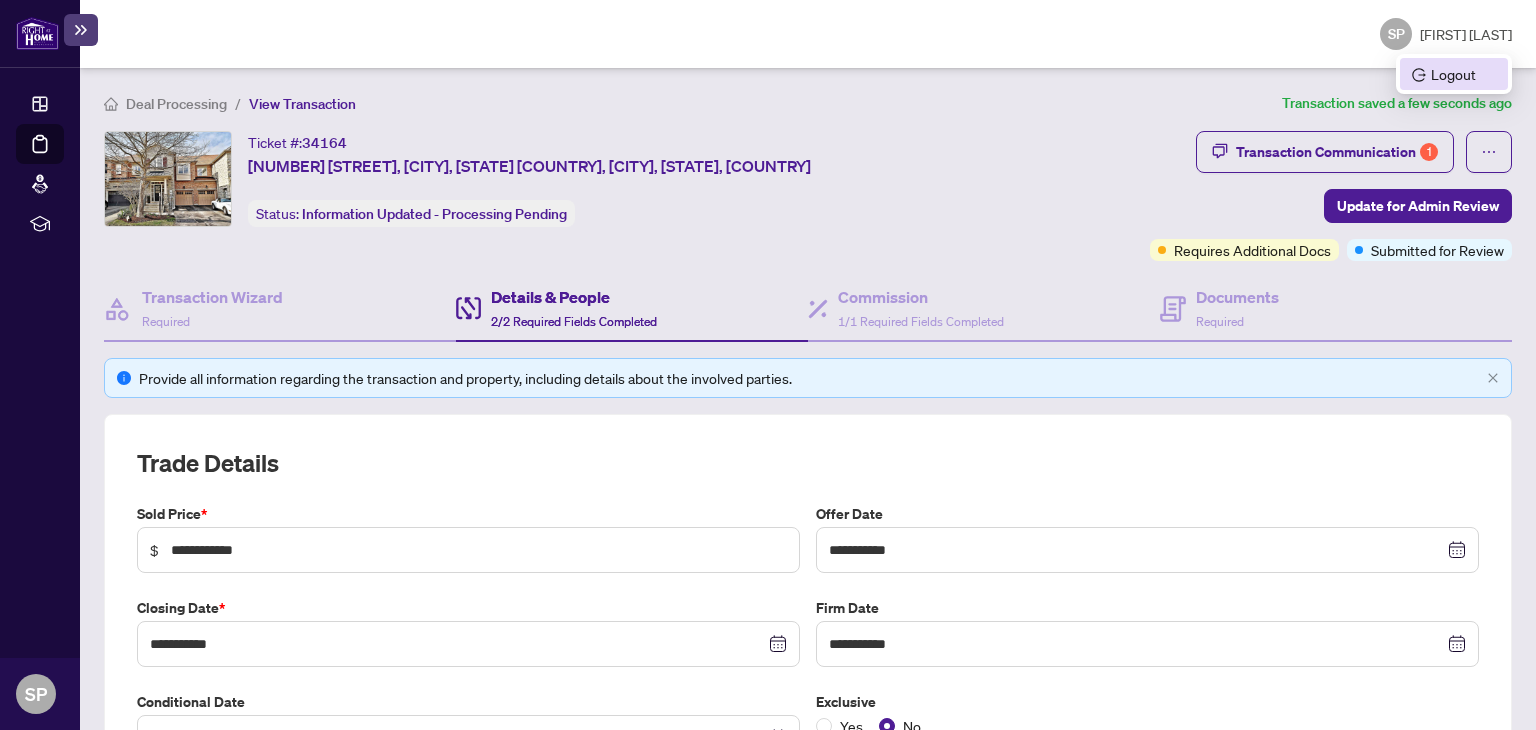 click on "Logout" at bounding box center [1454, 74] 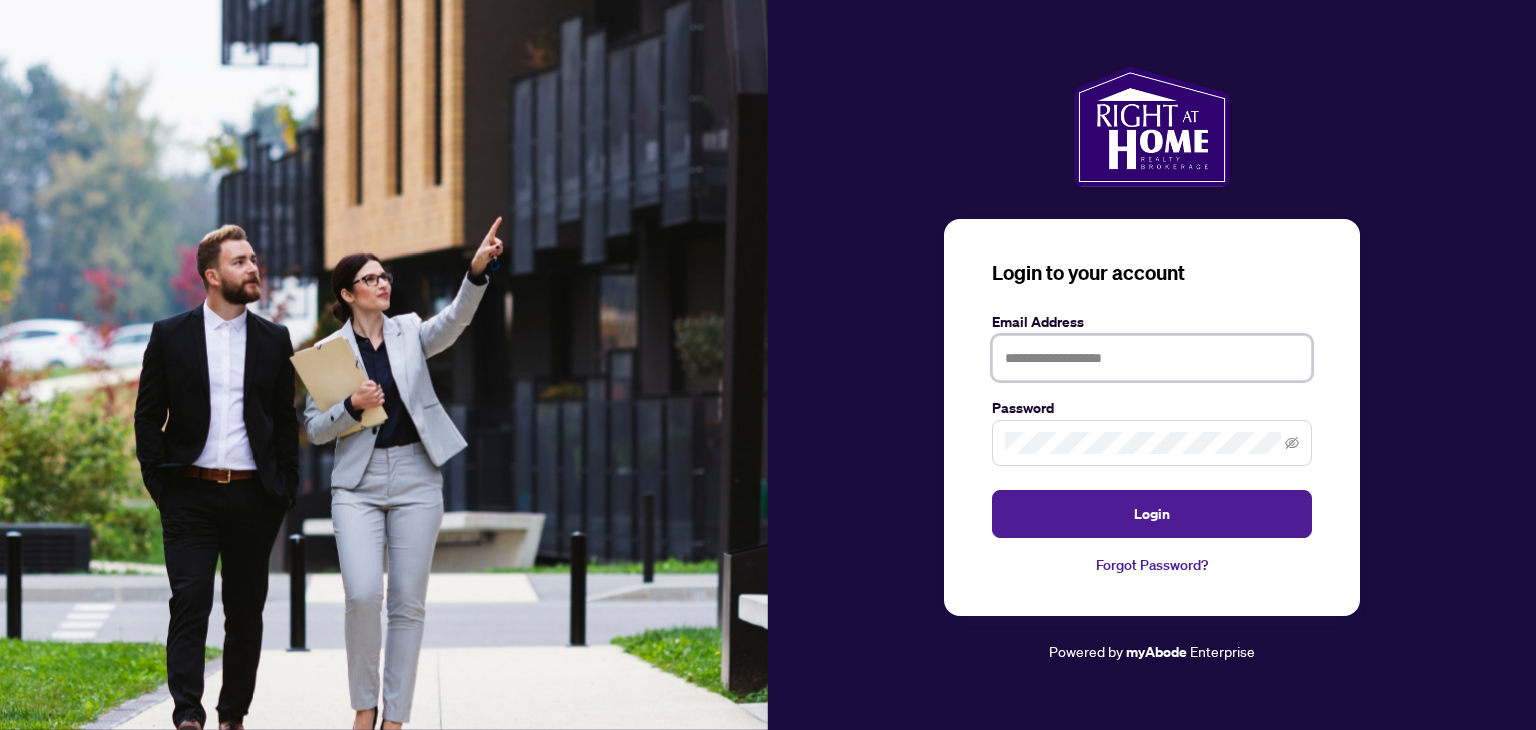 type on "**********" 